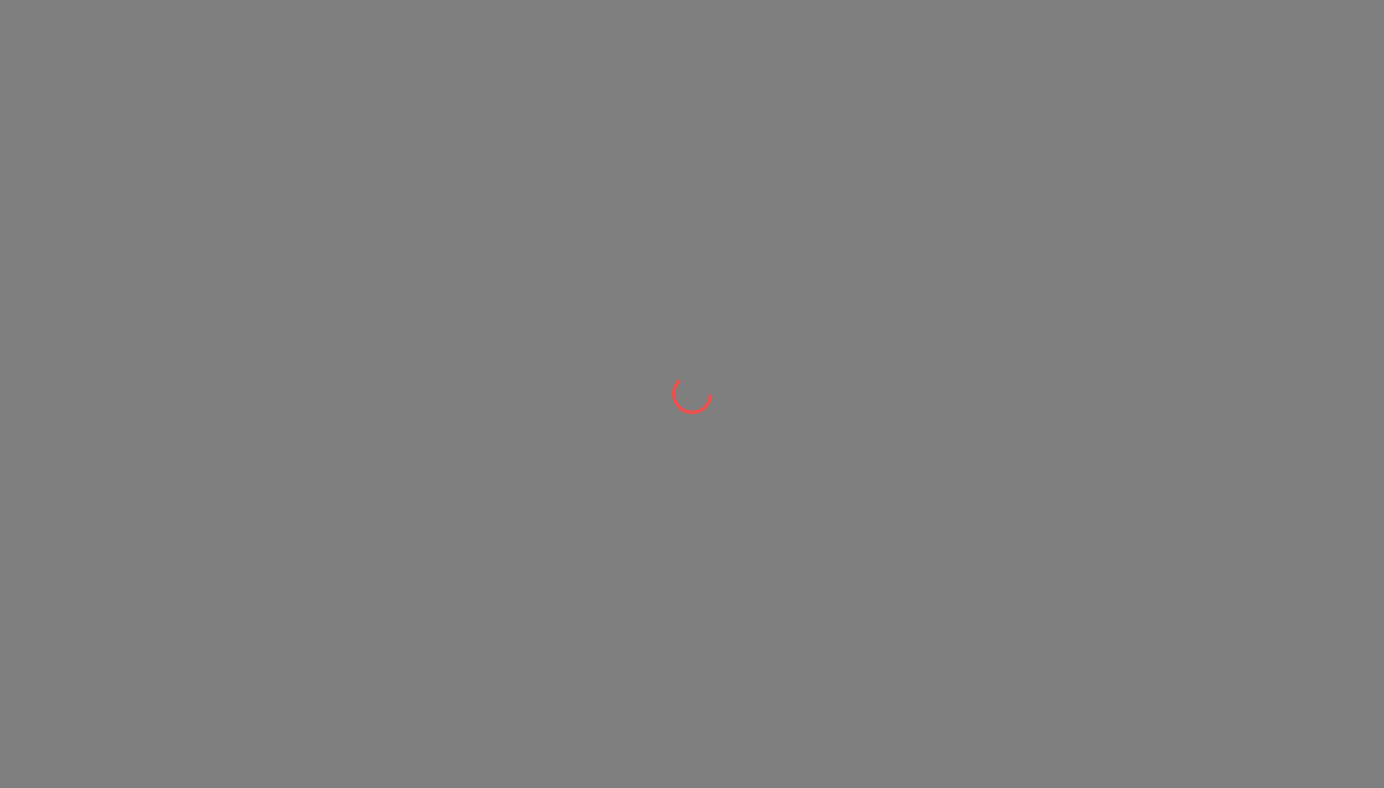 scroll, scrollTop: 0, scrollLeft: 0, axis: both 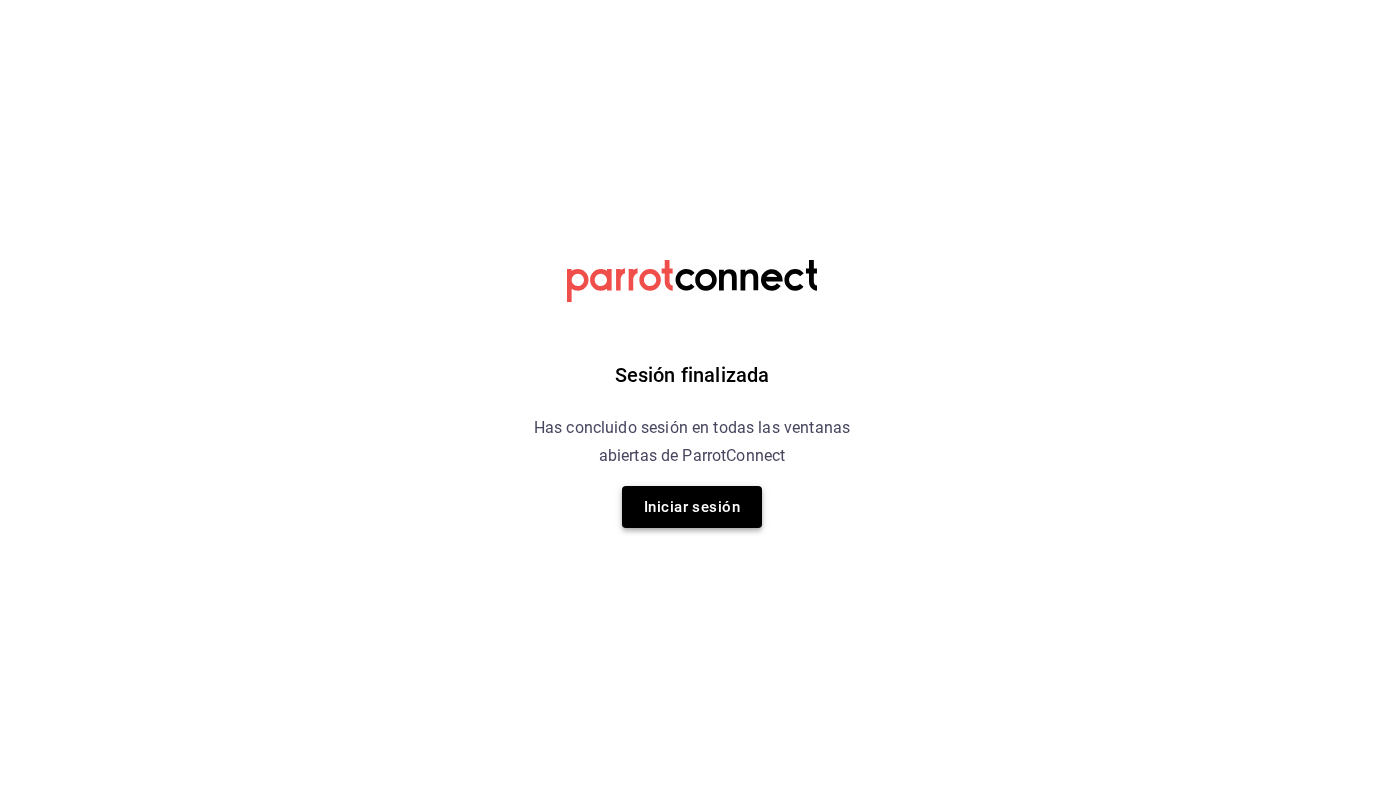 click on "Iniciar sesión" at bounding box center [692, 507] 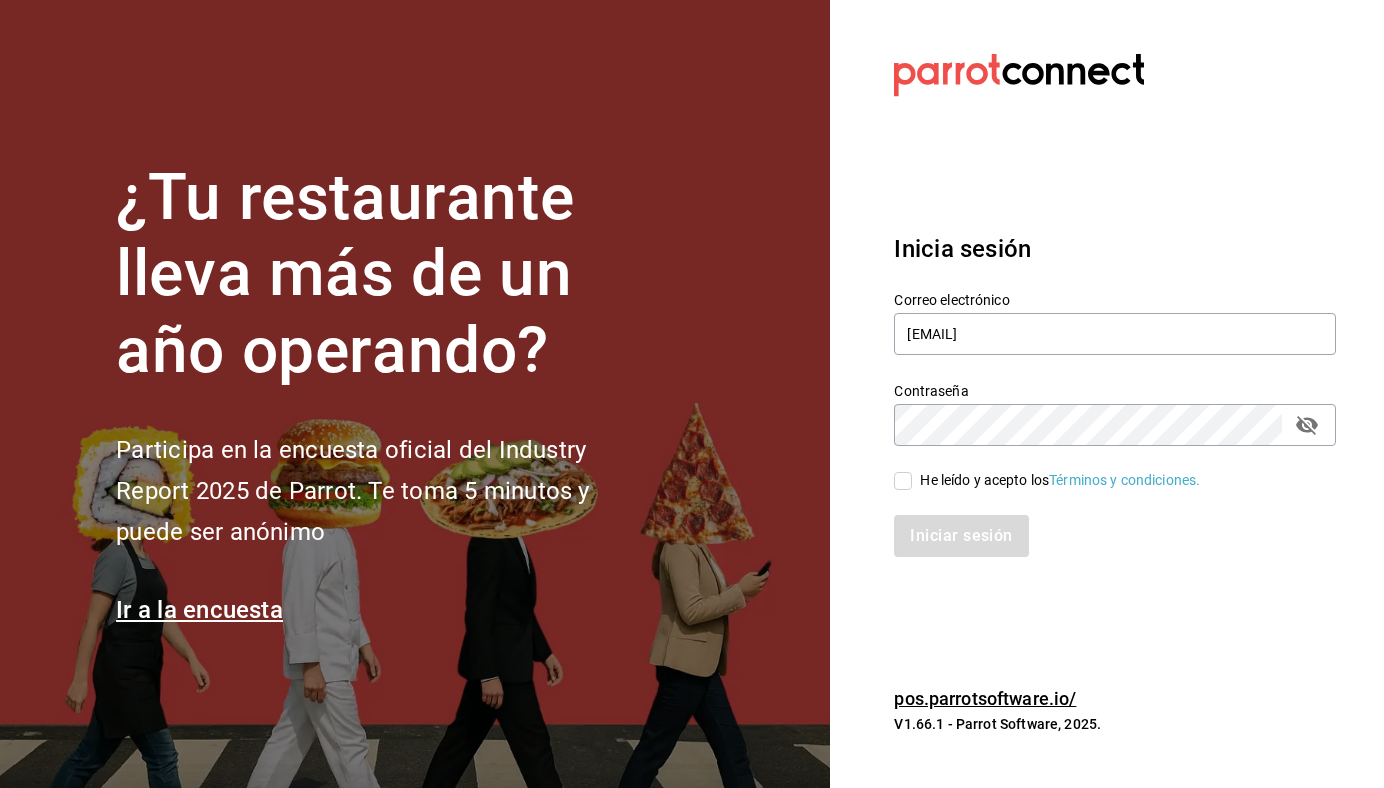 click on "He leído y acepto los  Términos y condiciones." at bounding box center (1060, 480) 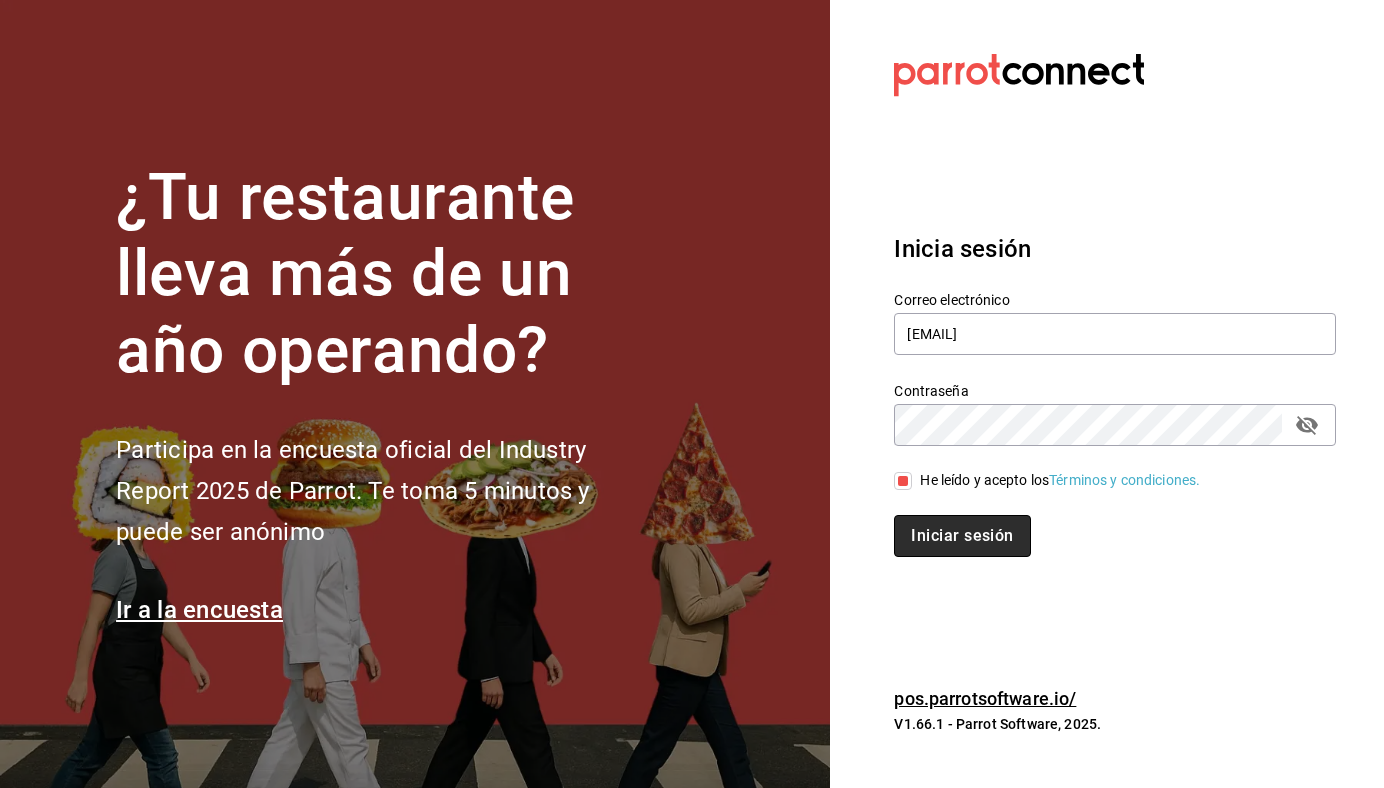 click on "Iniciar sesión" at bounding box center [962, 536] 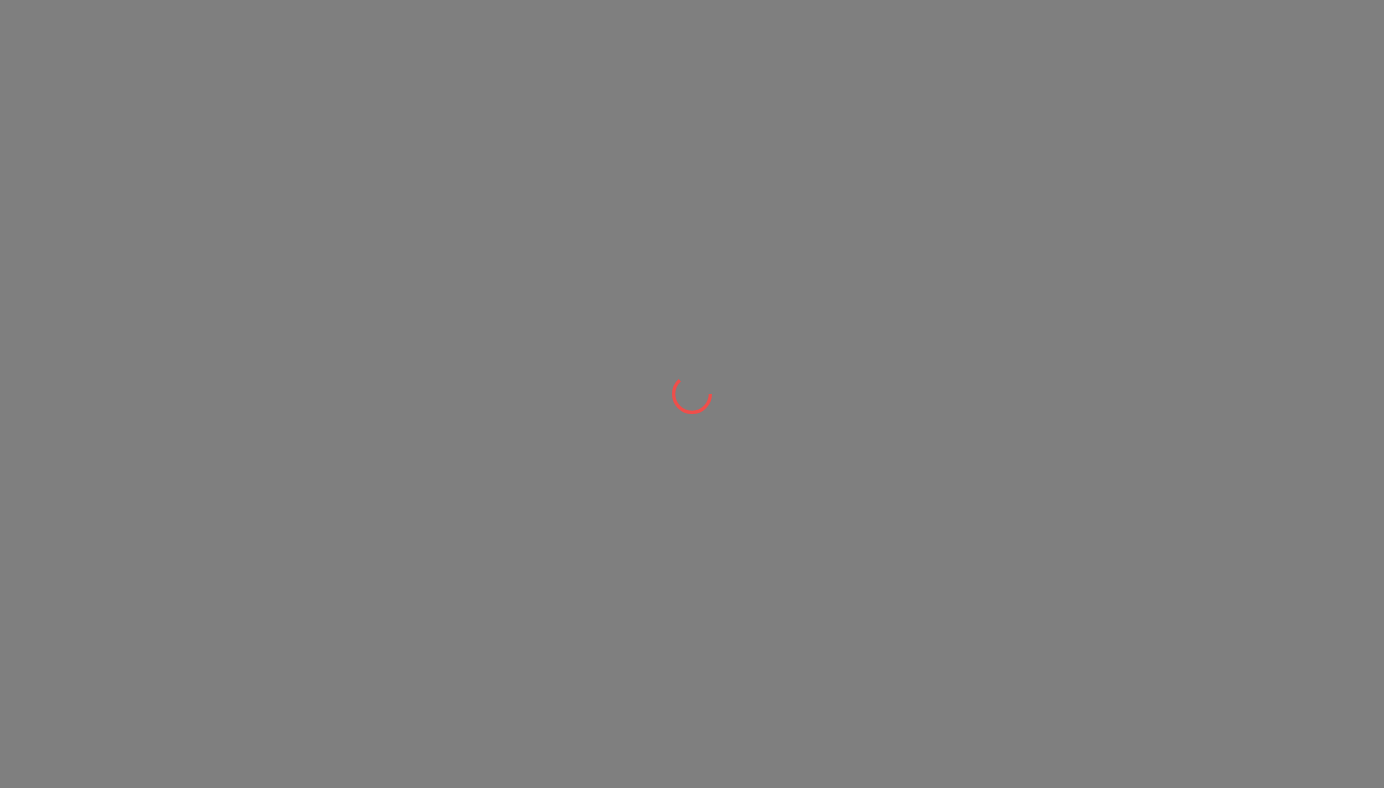 scroll, scrollTop: 0, scrollLeft: 0, axis: both 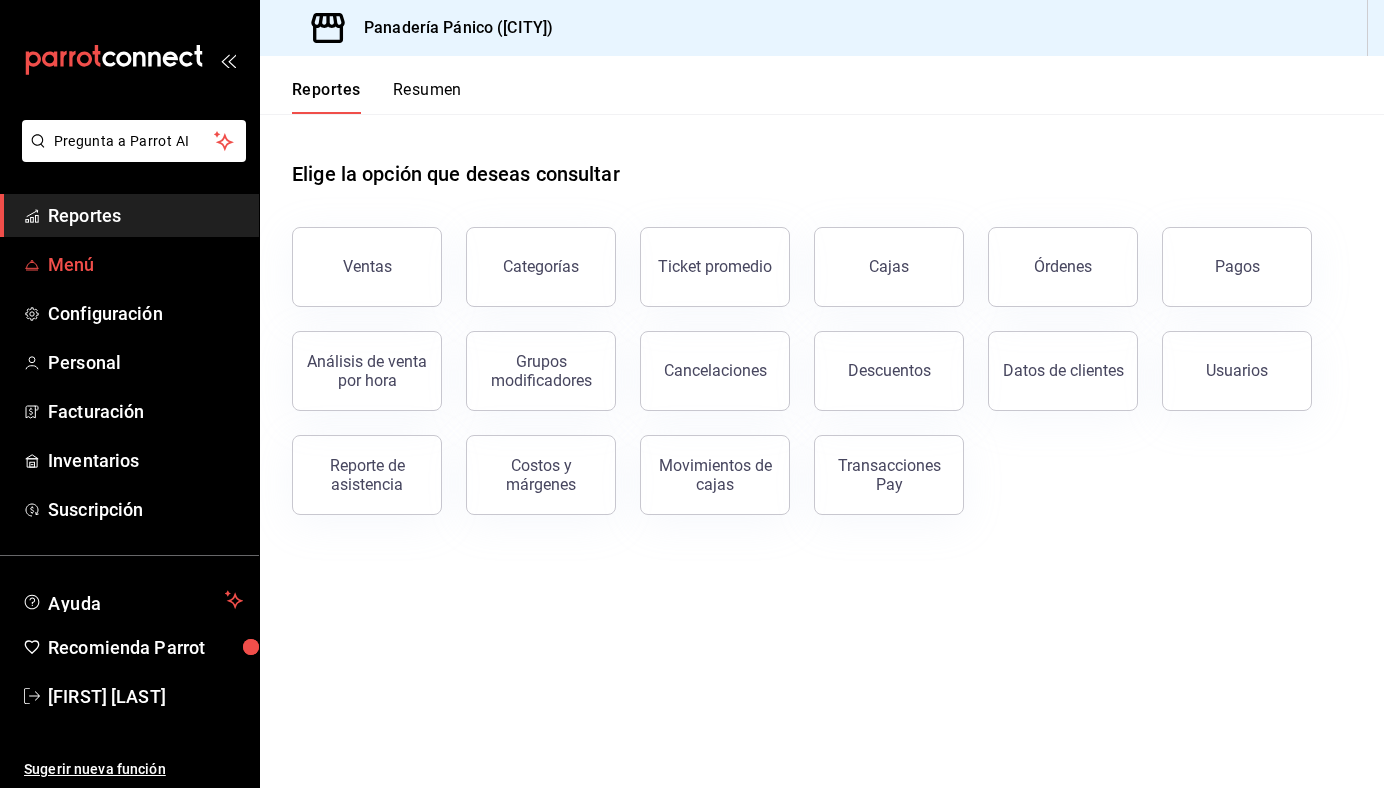 click on "Menú" at bounding box center [145, 264] 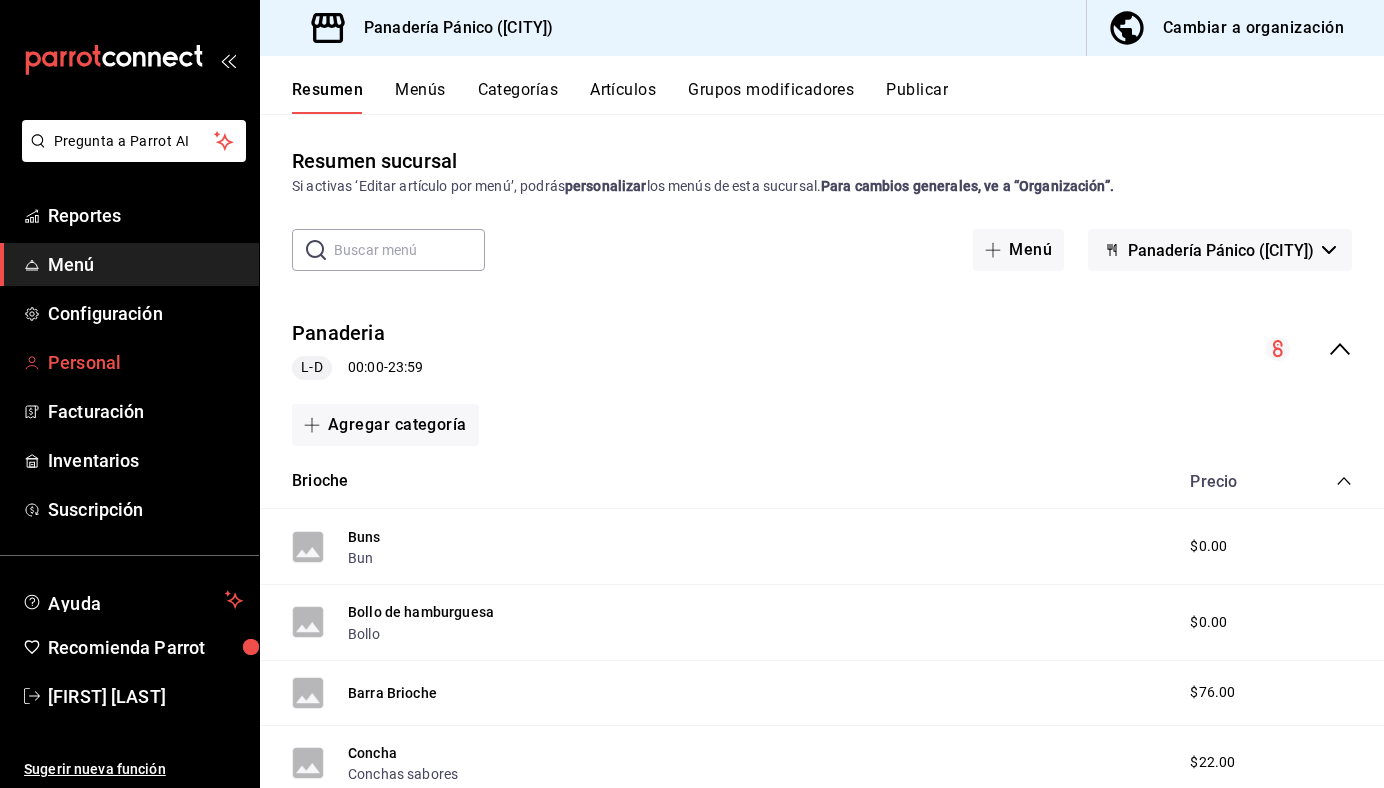 click on "Personal" at bounding box center [145, 362] 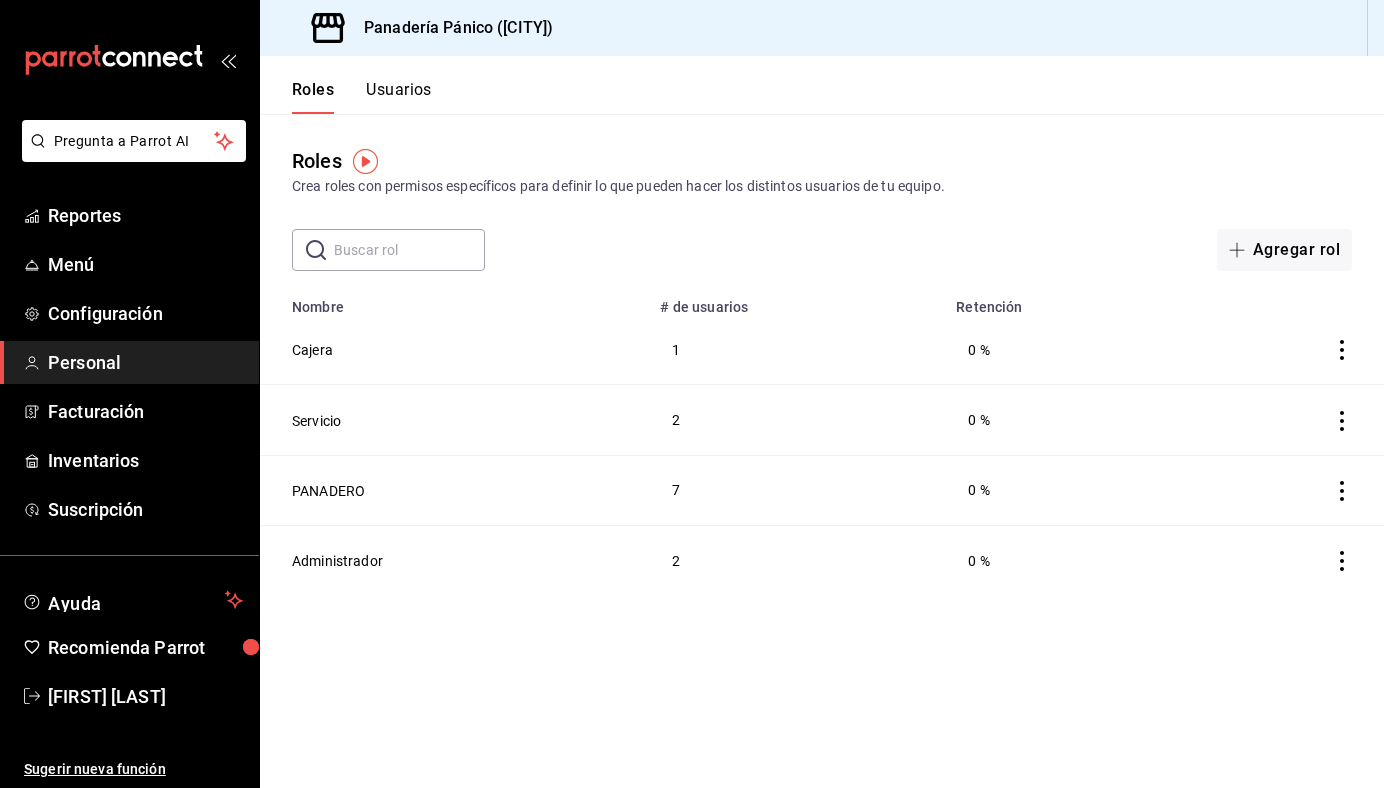 click on "Usuarios" at bounding box center (399, 97) 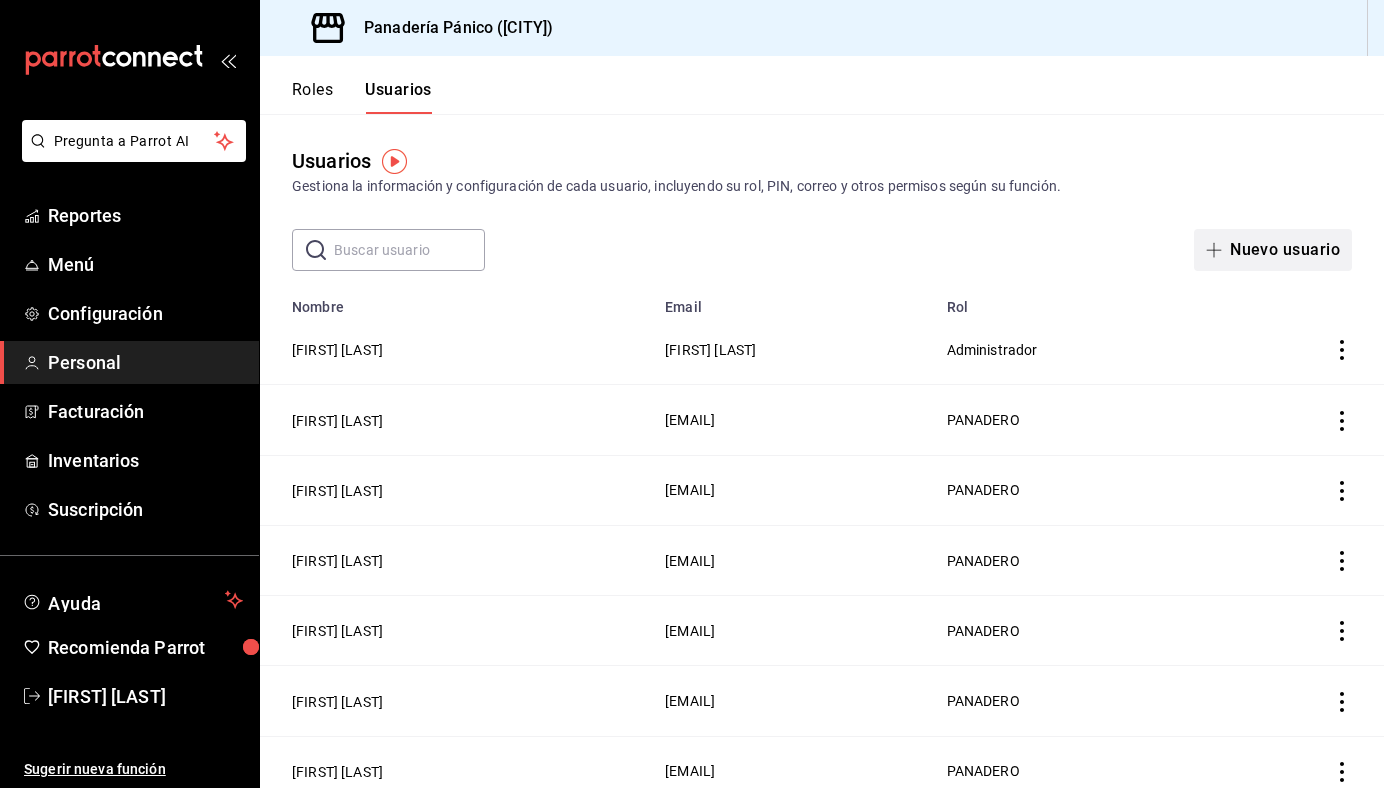 click on "Nuevo usuario" at bounding box center [1273, 250] 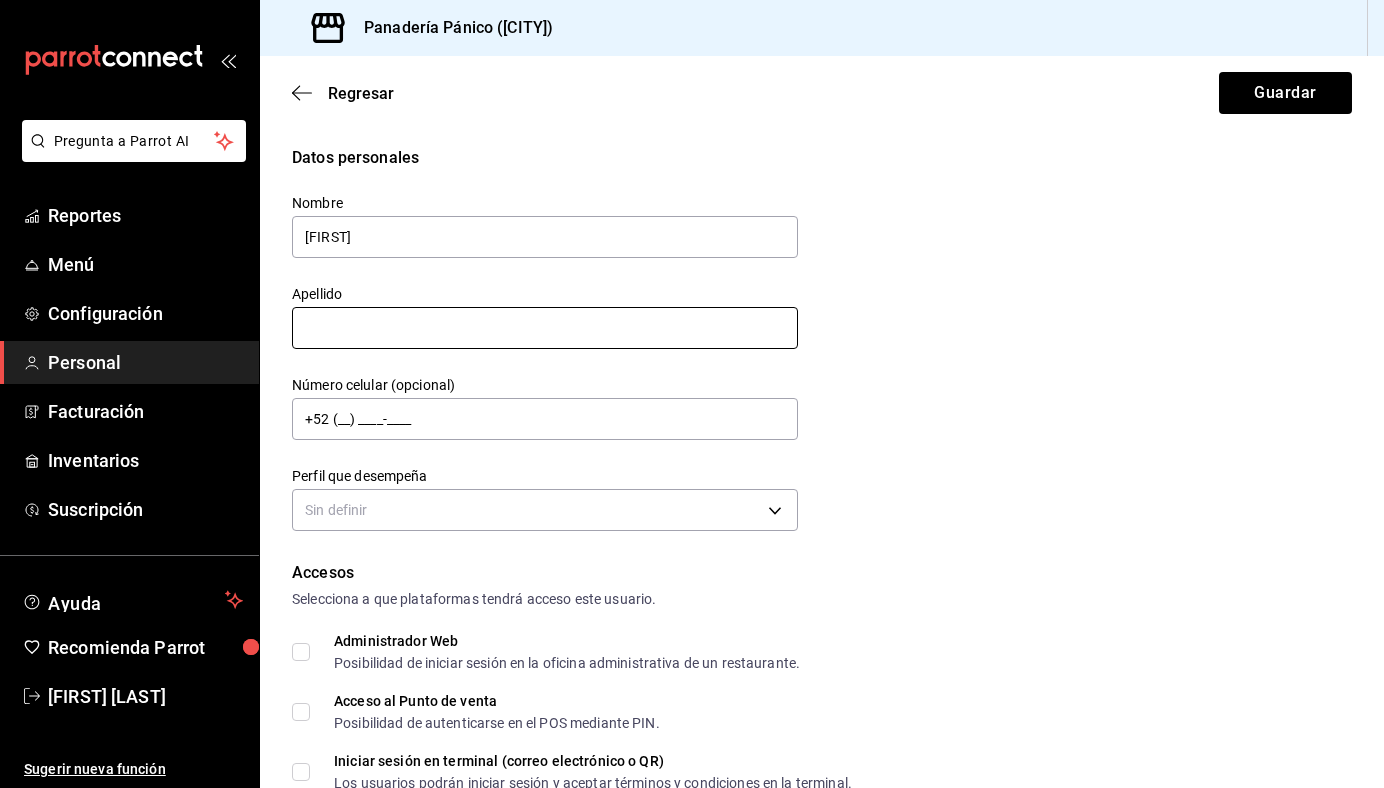 type on "[FIRST]" 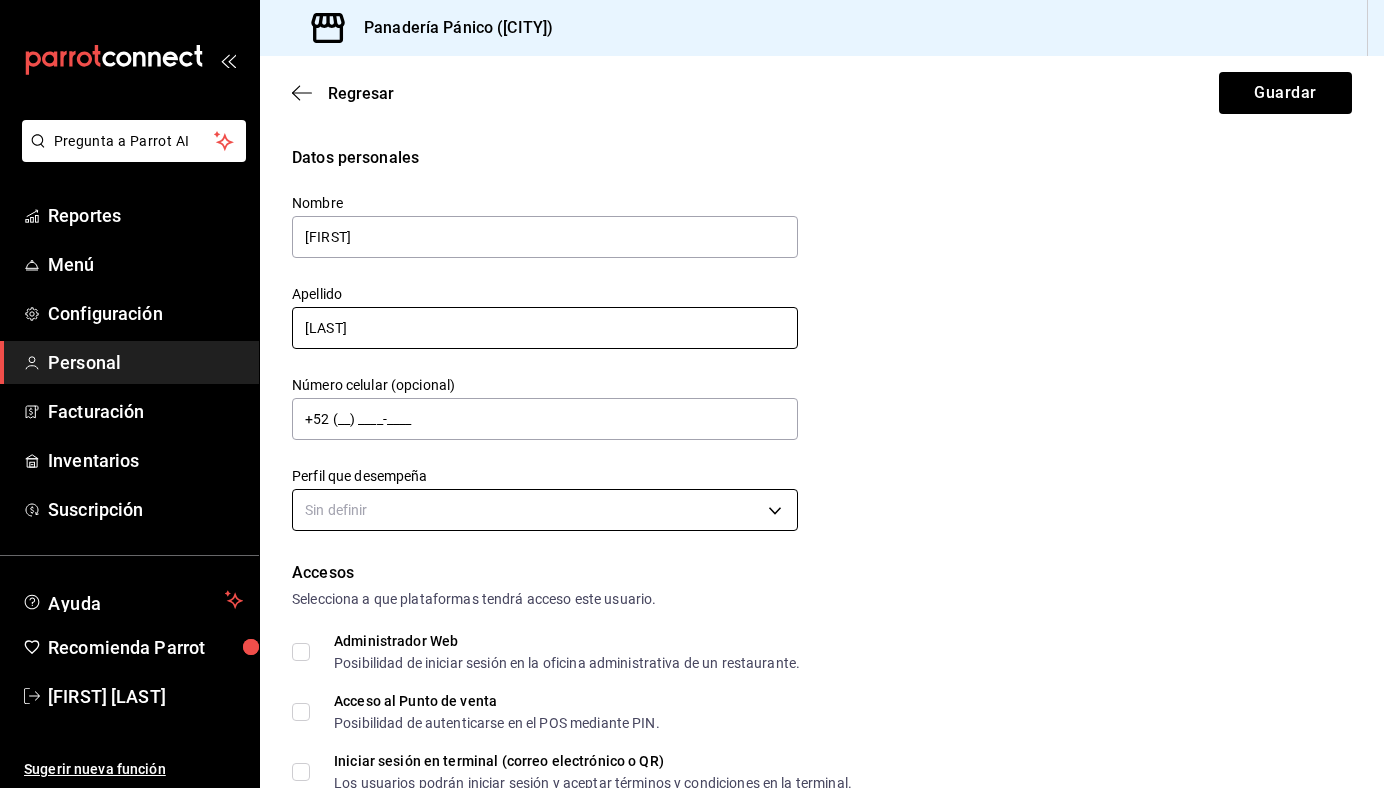 type on "[LAST]" 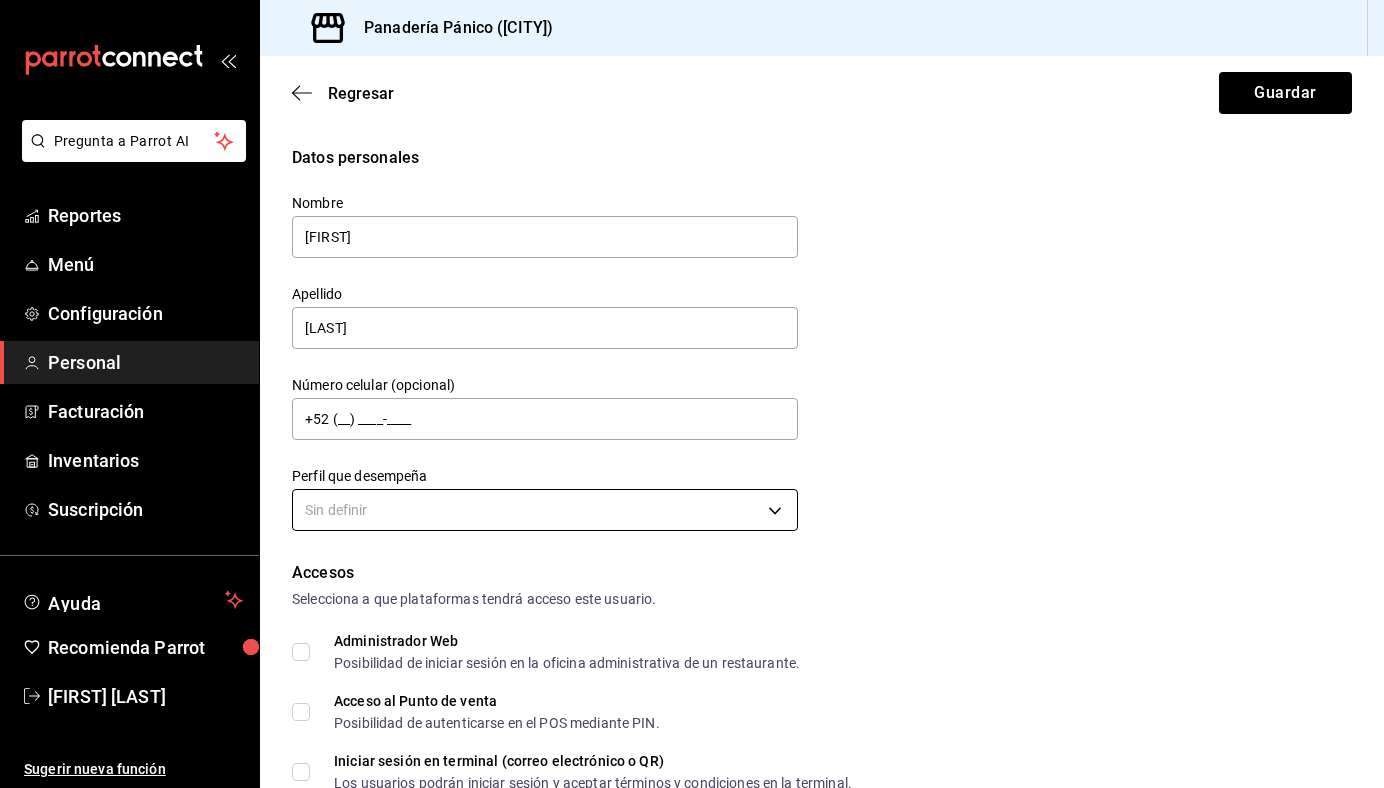 click on "Pregunta a Parrot AI Reportes   Menú   Configuración   Personal   Facturación   Inventarios   Suscripción   Ayuda Recomienda Parrot   [FIRST] [LAST]   Sugerir nueva función   Sucursal: Panadería Pánico ([CITY]) Regresar Guardar Datos personales Nombre [FIRST] Apellido [LAST] Número celular (opcional) +52 (__) ____-____ Perfil que desempeña Sin definir Accesos Selecciona a que plataformas tendrá acceso este usuario. Administrador Web Posibilidad de iniciar sesión en la oficina administrativa de un restaurante.  Acceso al Punto de venta Posibilidad de autenticarse en el POS mediante PIN.  Iniciar sesión en terminal (correo electrónico o QR) Los usuarios podrán iniciar sesión y aceptar términos y condiciones en la terminal. Acceso uso de terminal Los usuarios podrán acceder y utilizar la terminal para visualizar y procesar pagos de sus órdenes. Correo electrónico Se volverá obligatorio al tener ciertos accesos activados. Contraseña Contraseña Repetir contraseña Repetir contraseña PIN" at bounding box center (692, 394) 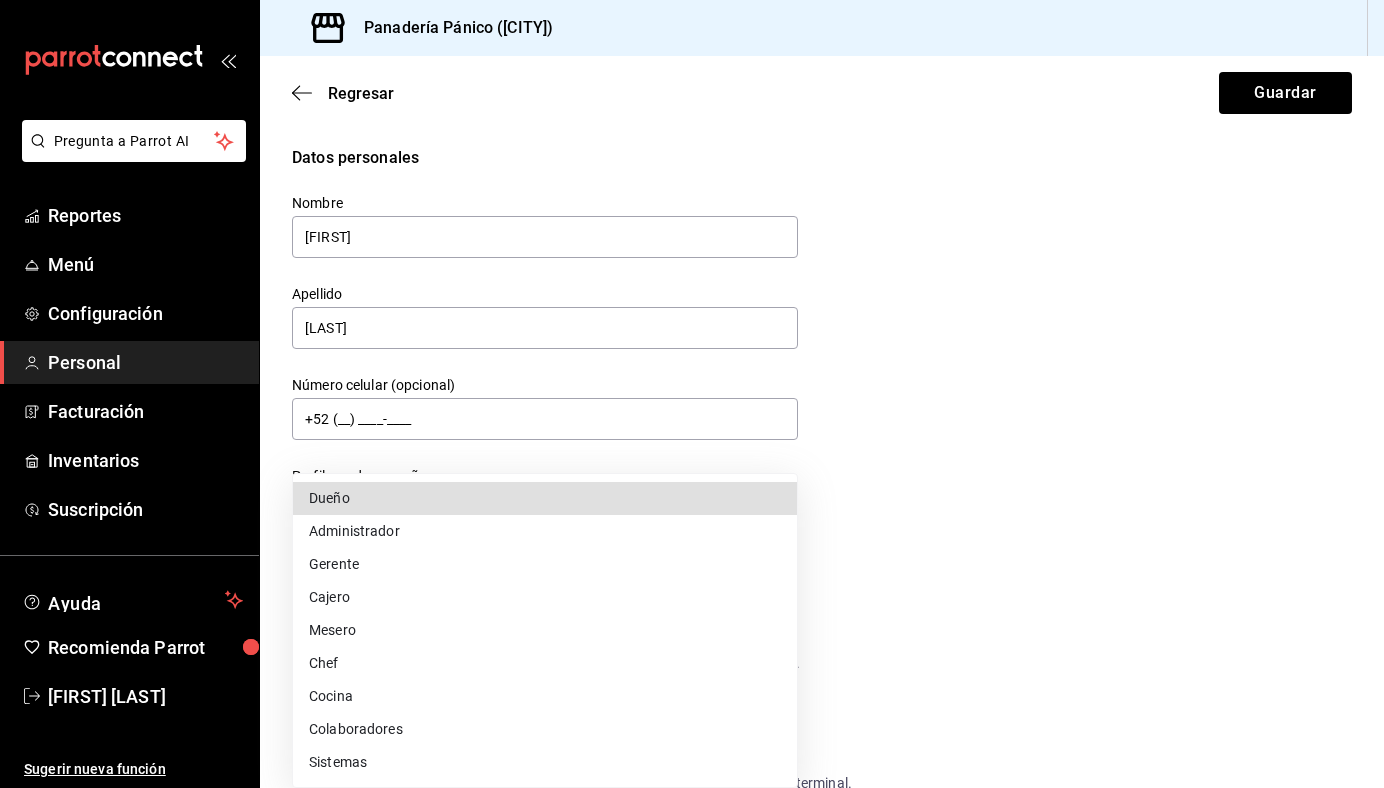 click on "Cajero" at bounding box center (545, 597) 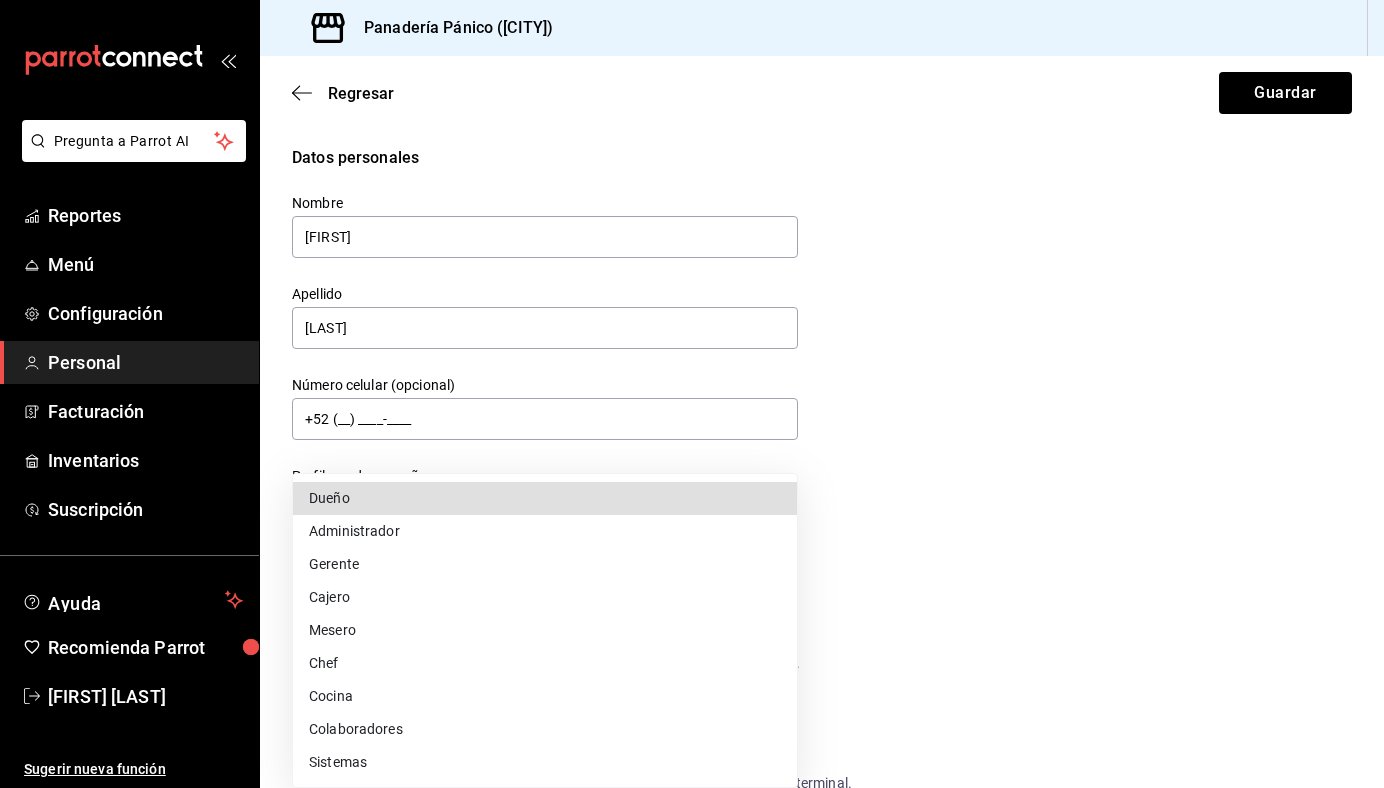 type on "CASHIER" 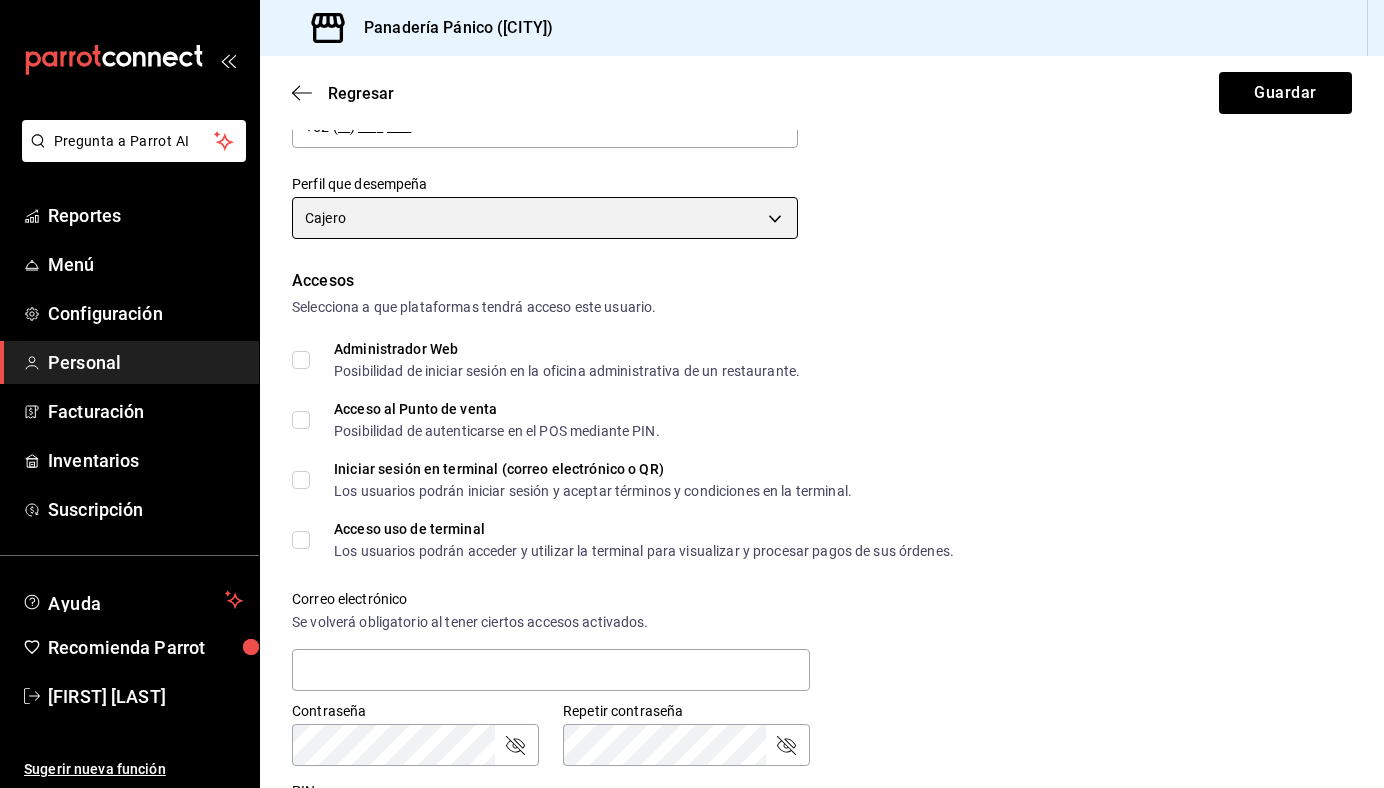 scroll, scrollTop: 293, scrollLeft: 0, axis: vertical 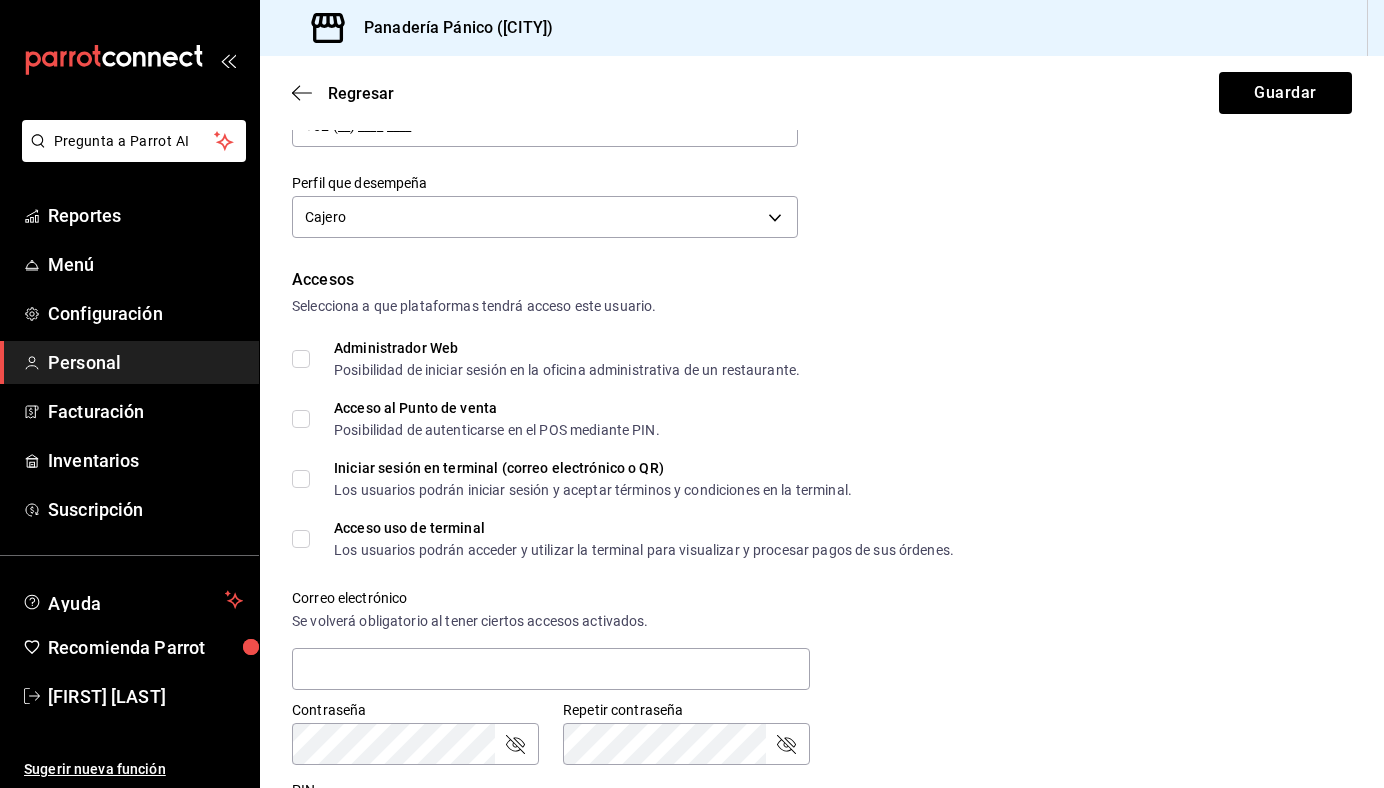 click on "Acceso al Punto de venta Posibilidad de autenticarse en el POS mediante PIN." at bounding box center (301, 419) 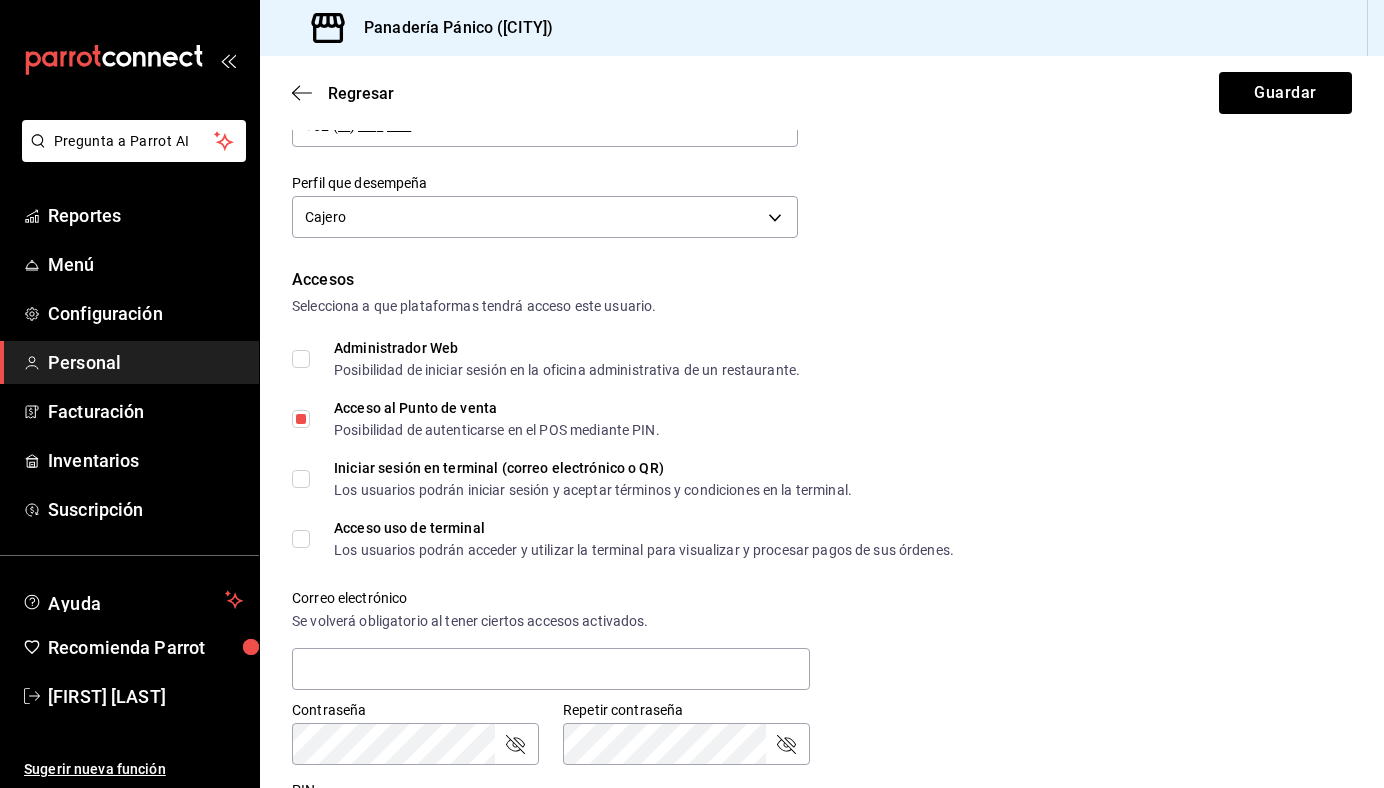 click on "Acceso uso de terminal Los usuarios podrán acceder y utilizar la terminal para visualizar y procesar pagos de sus órdenes." at bounding box center [301, 539] 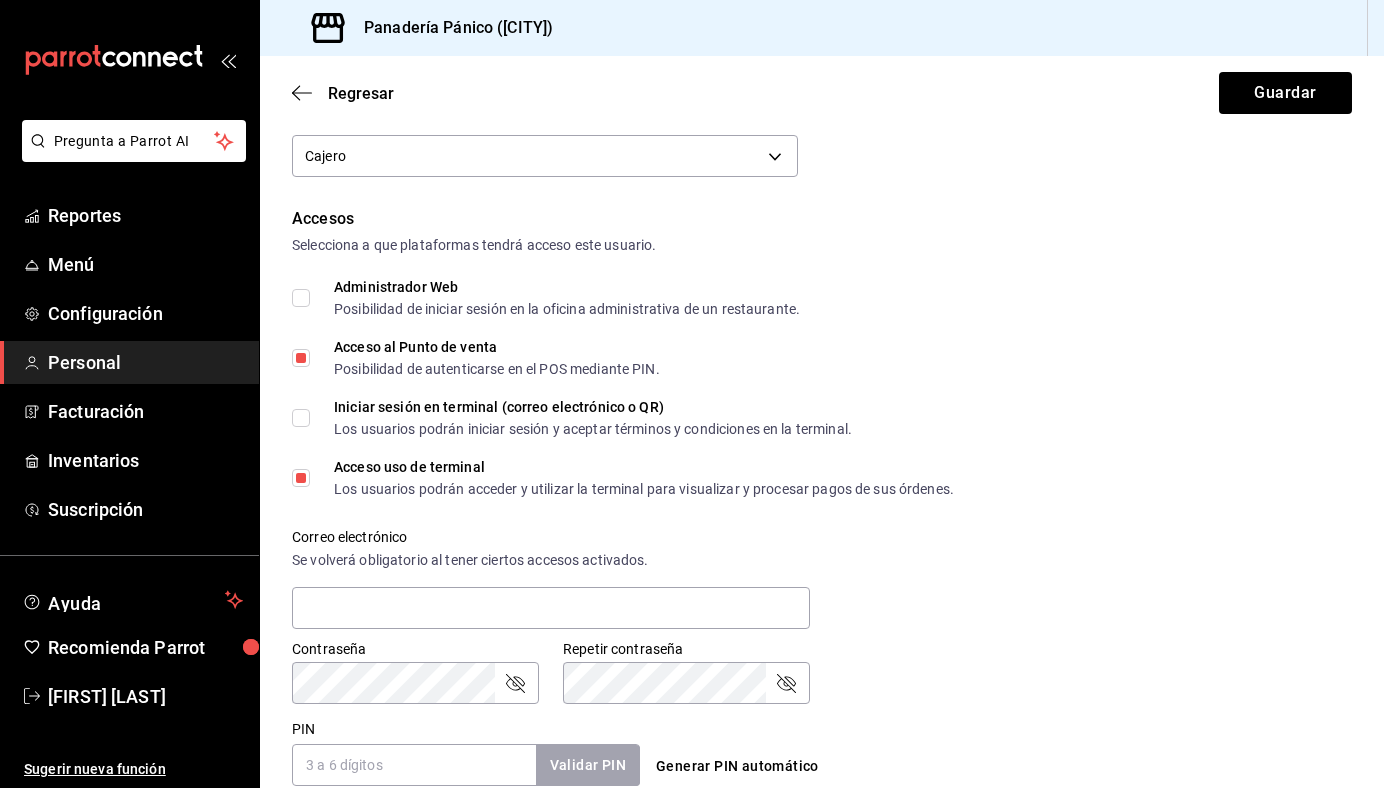 scroll, scrollTop: 355, scrollLeft: 0, axis: vertical 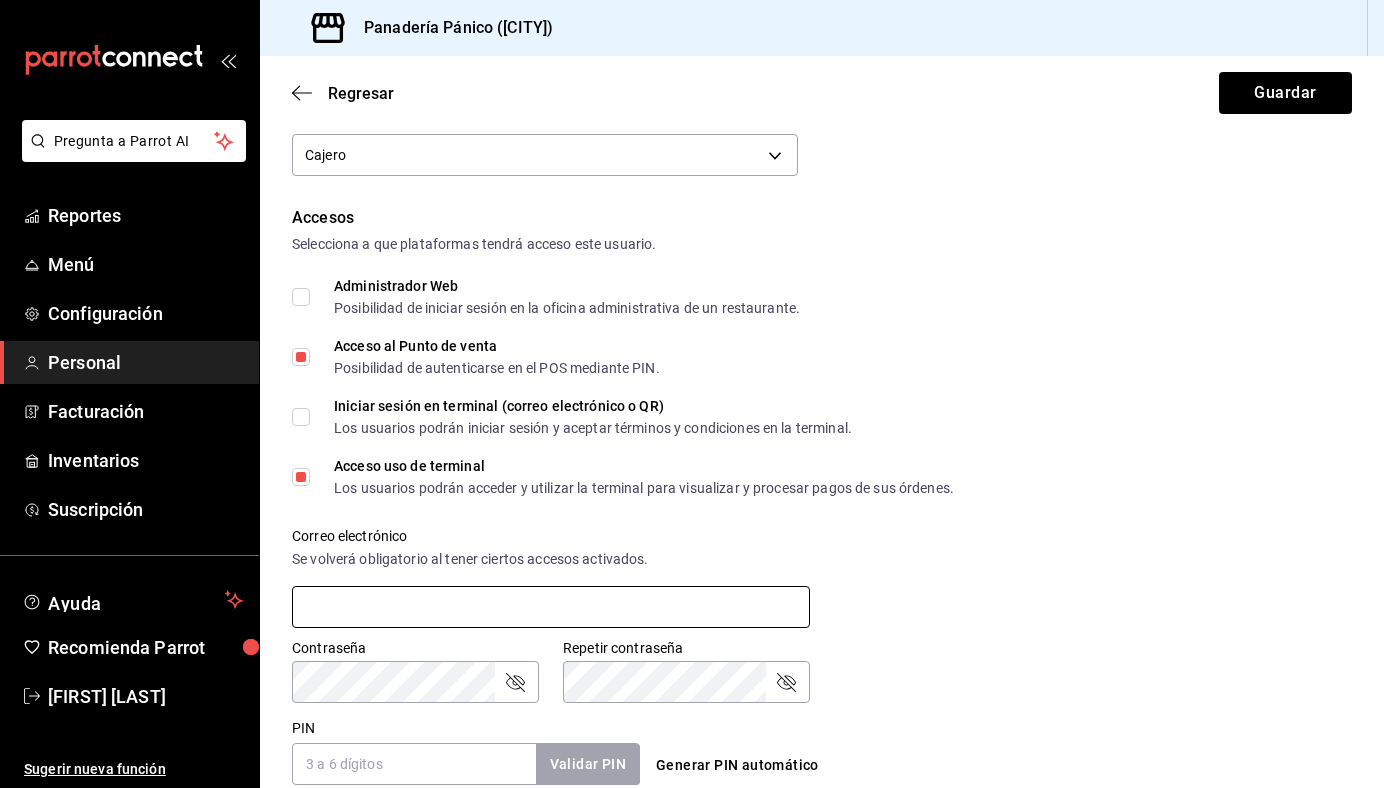 click at bounding box center [551, 607] 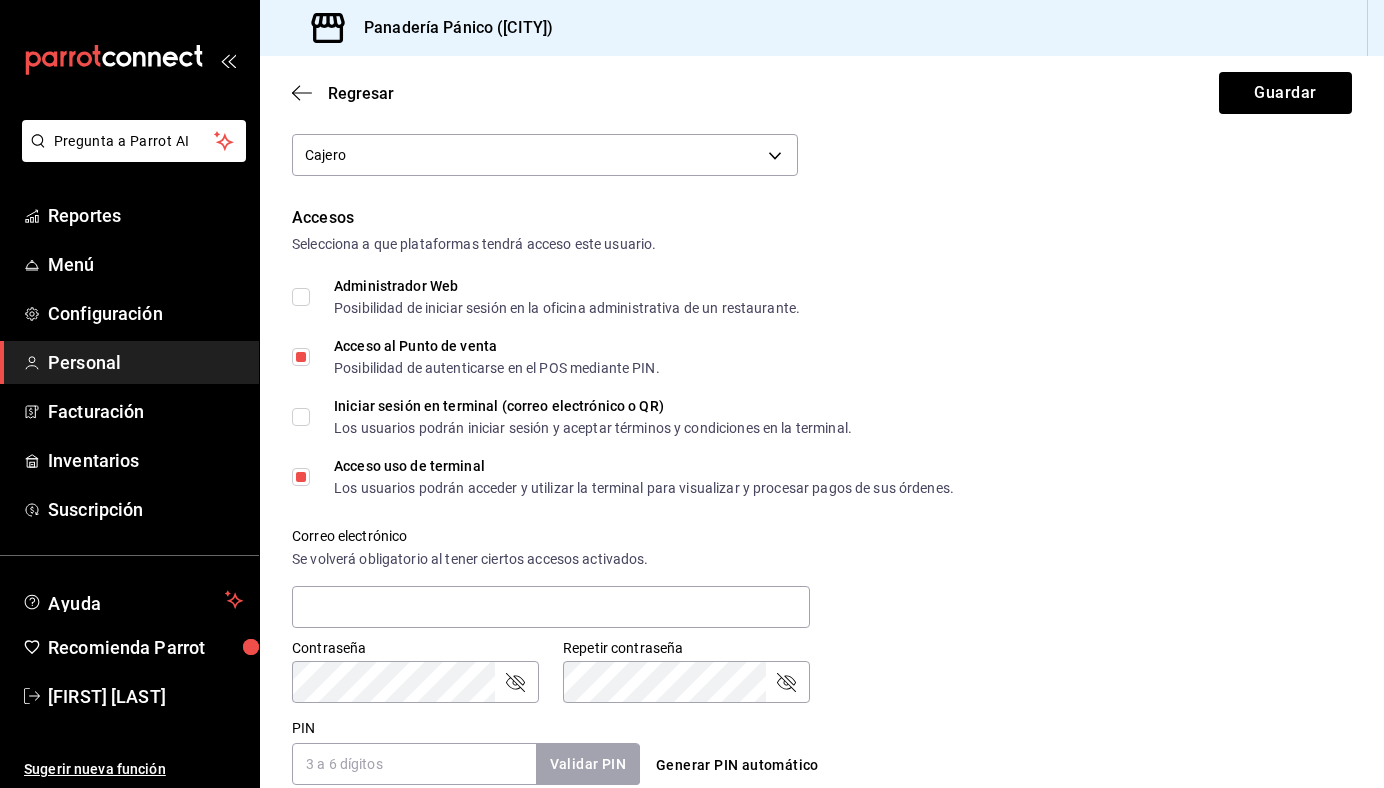 click on "PIN" at bounding box center [414, 764] 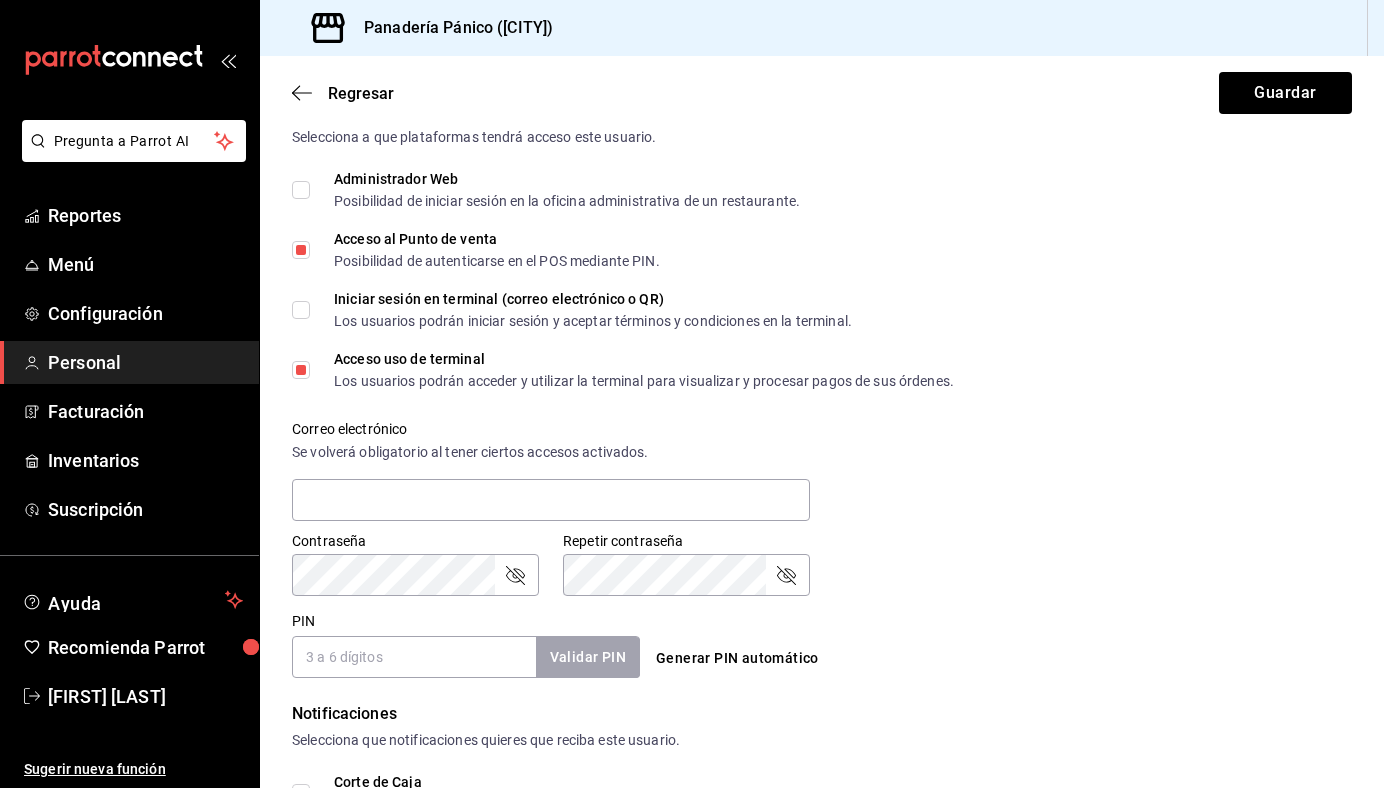 scroll, scrollTop: 464, scrollLeft: 0, axis: vertical 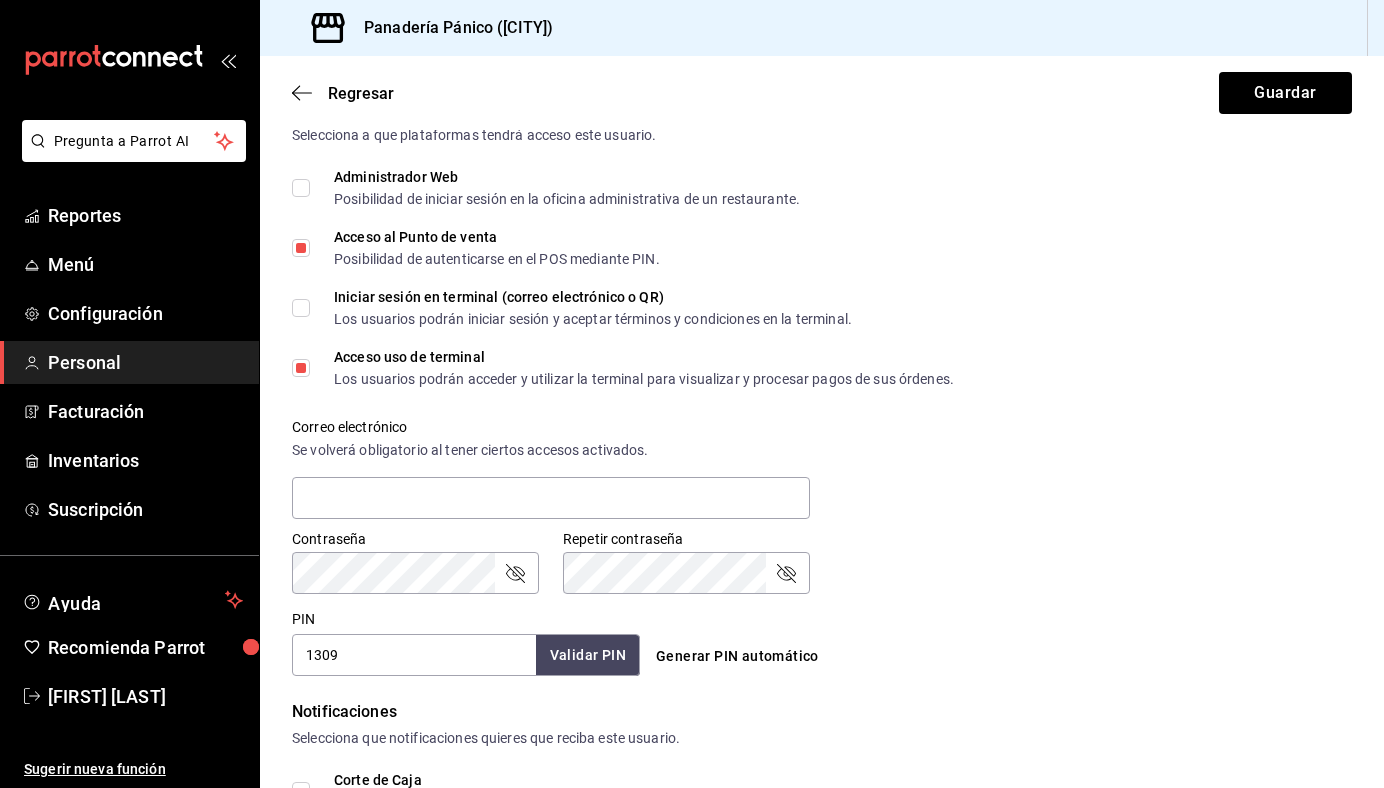 type on "1309" 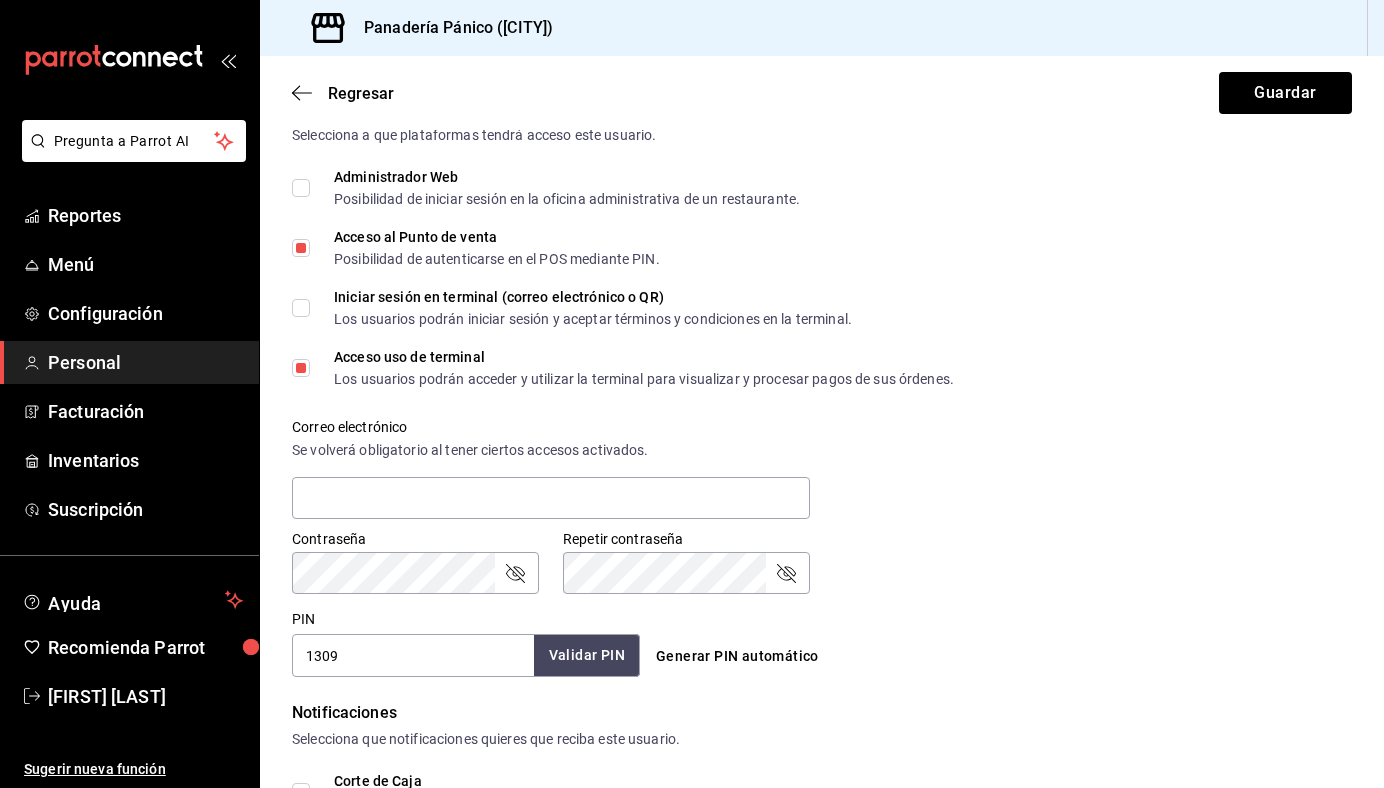 click on "Validar PIN" at bounding box center [587, 655] 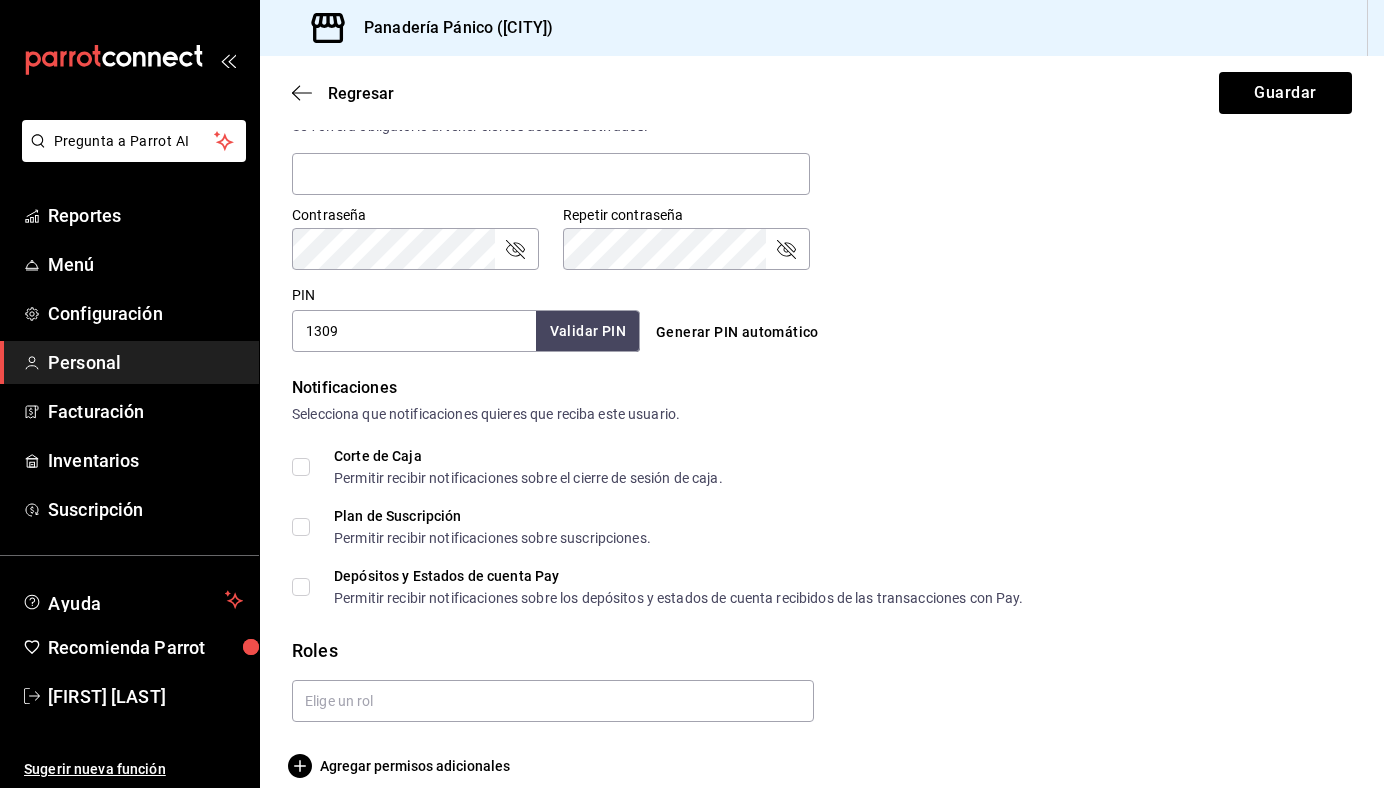 scroll, scrollTop: 810, scrollLeft: 0, axis: vertical 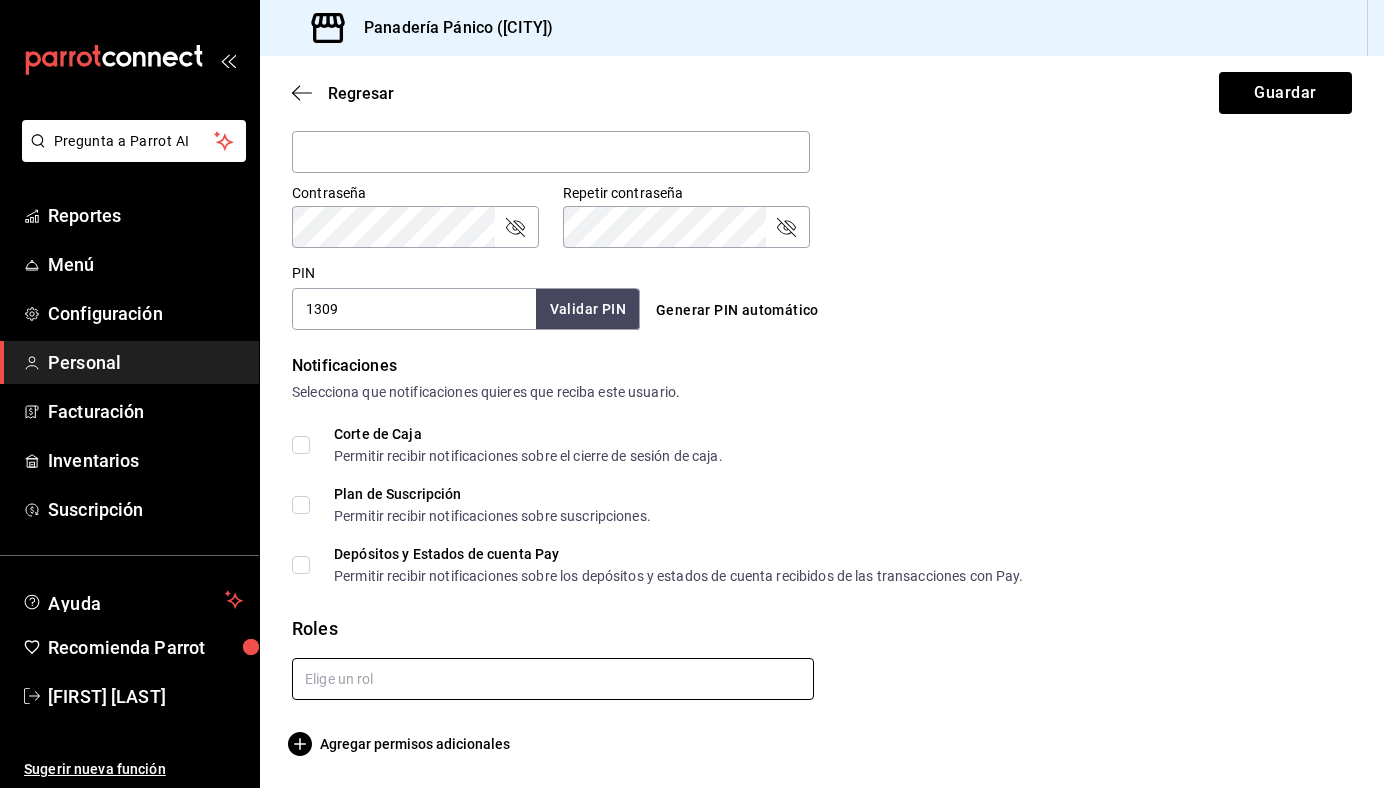 click at bounding box center (553, 679) 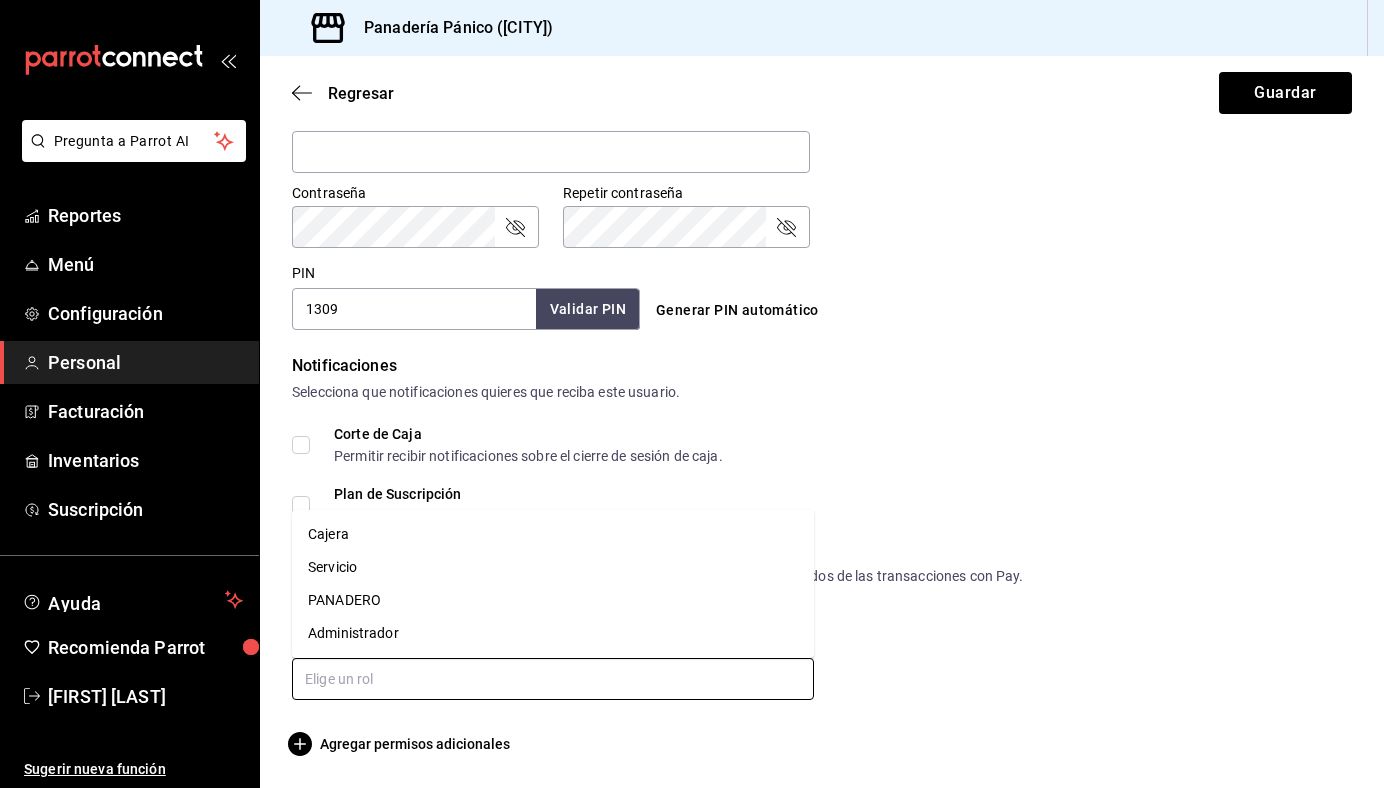 click on "Servicio" at bounding box center [553, 567] 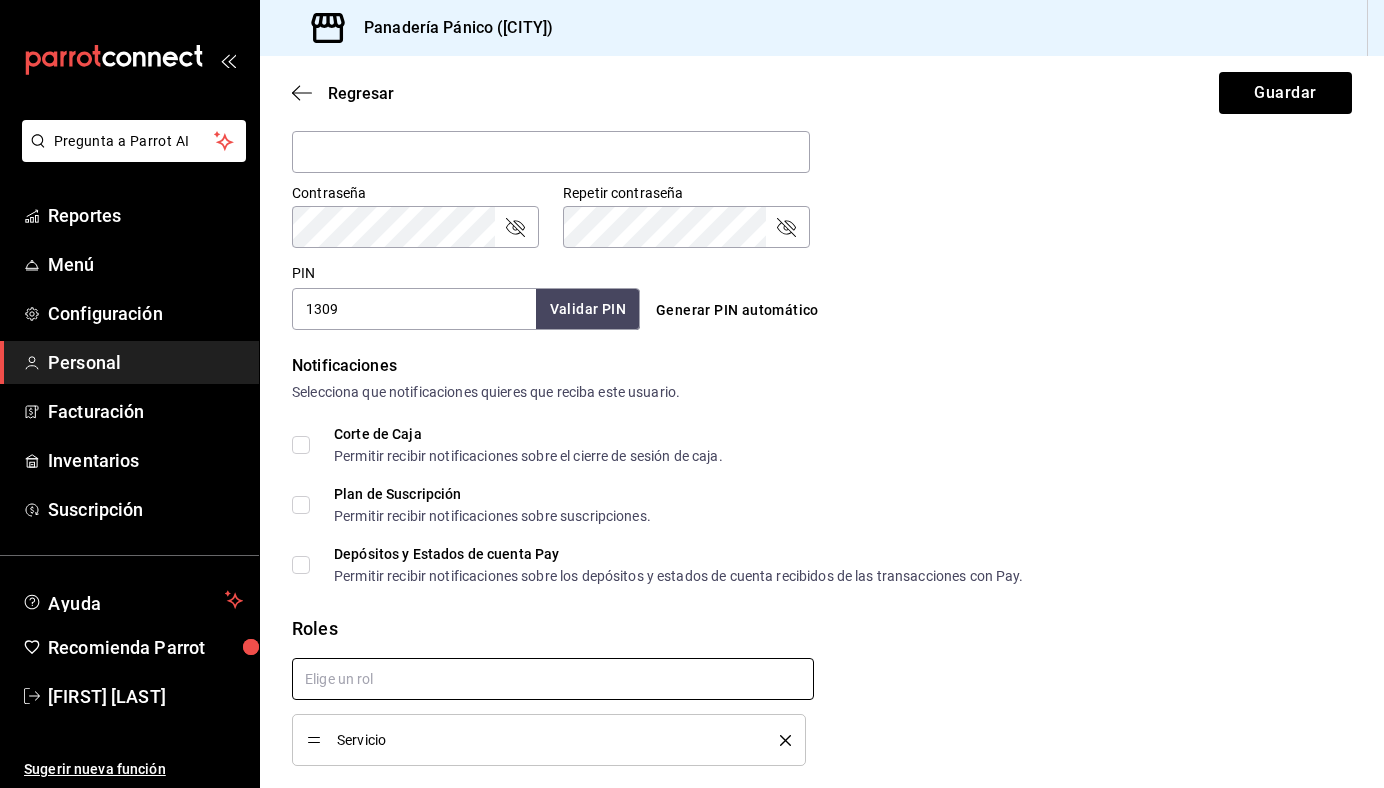 checkbox on "true" 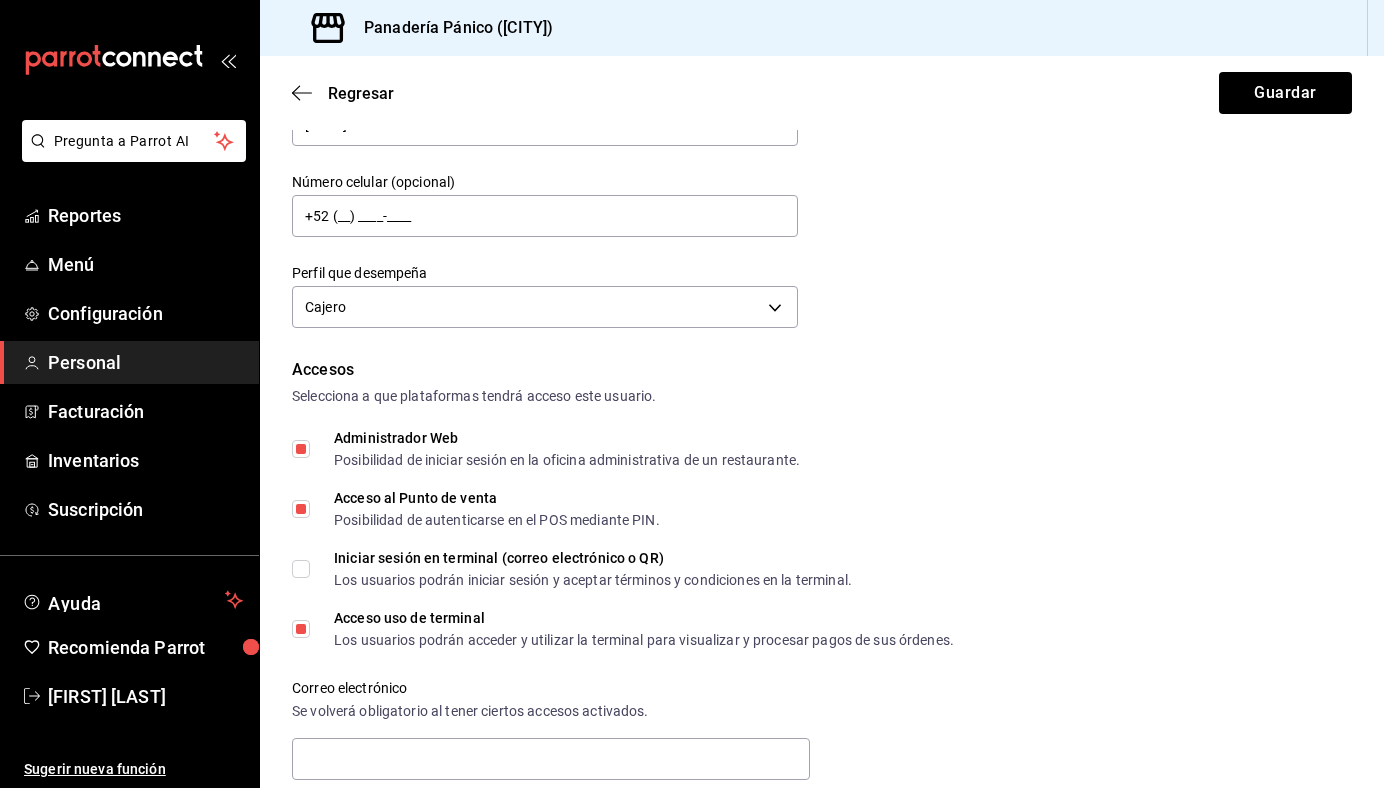 scroll, scrollTop: 187, scrollLeft: 0, axis: vertical 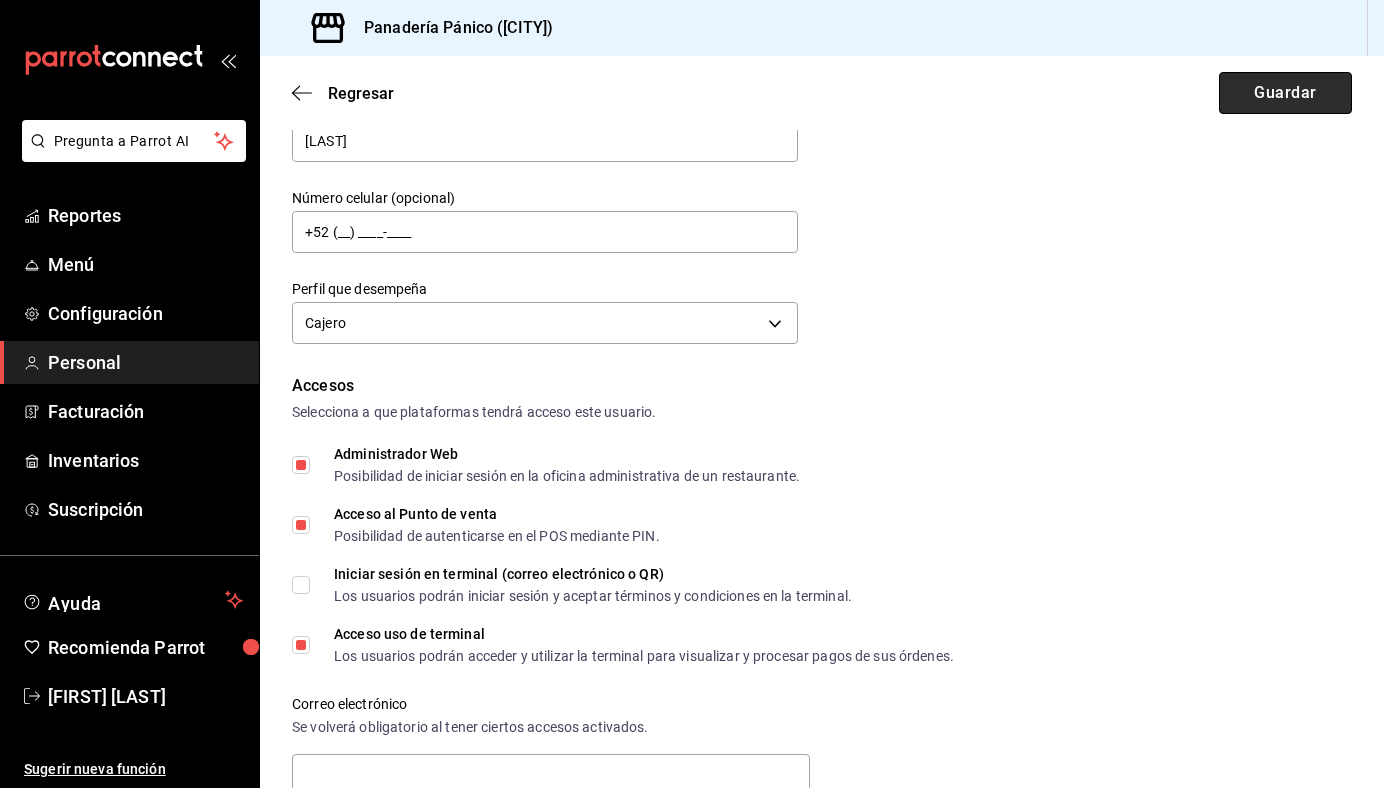 click on "Guardar" at bounding box center [1285, 93] 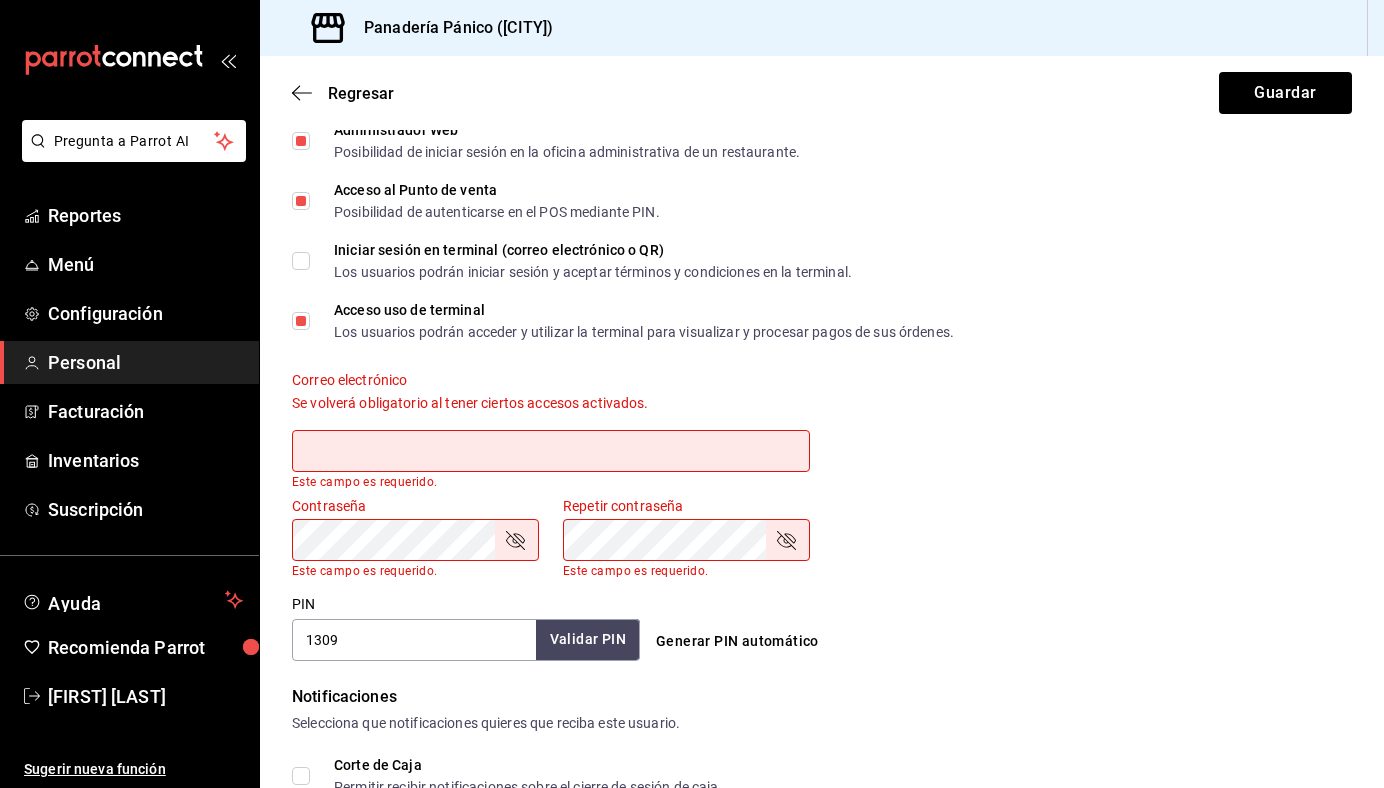 scroll, scrollTop: 579, scrollLeft: 0, axis: vertical 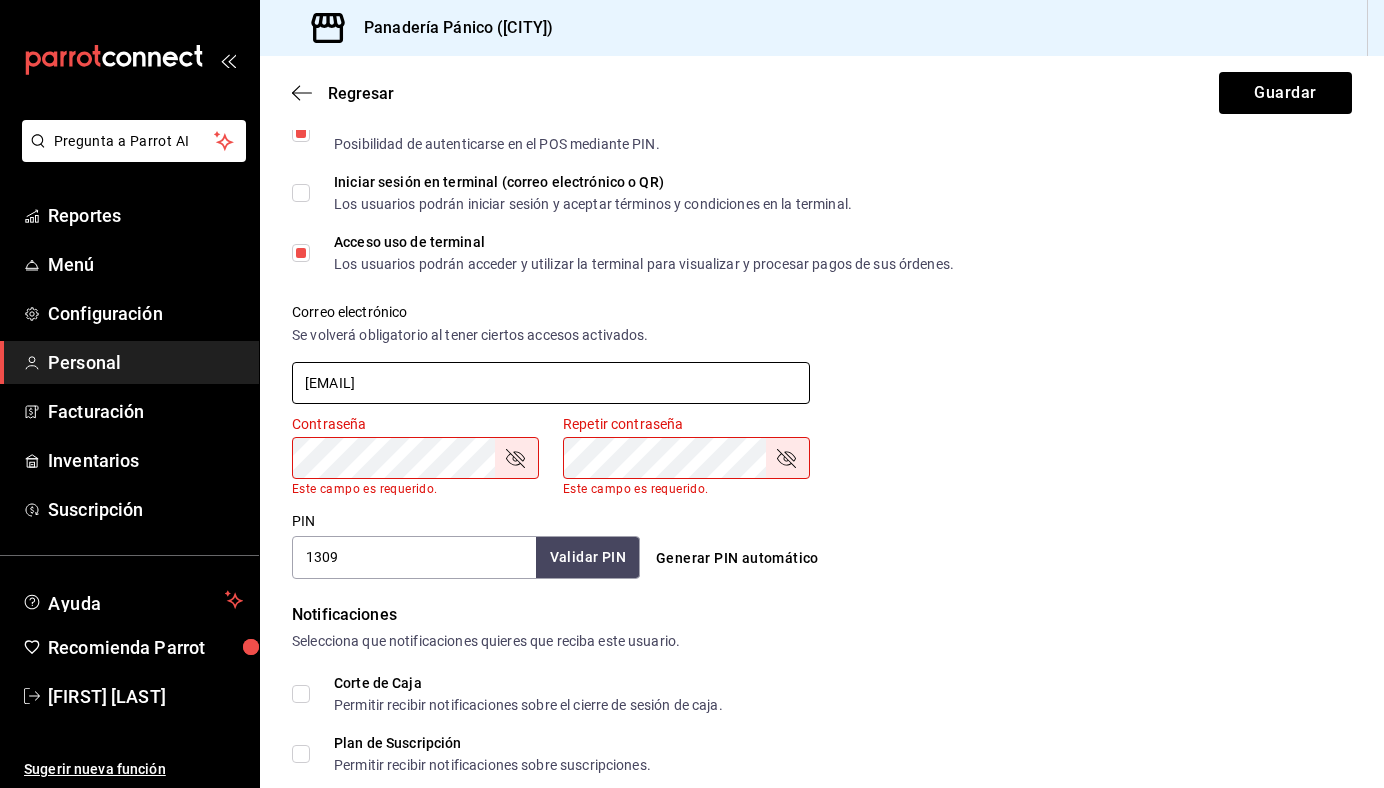 type on "[EMAIL]" 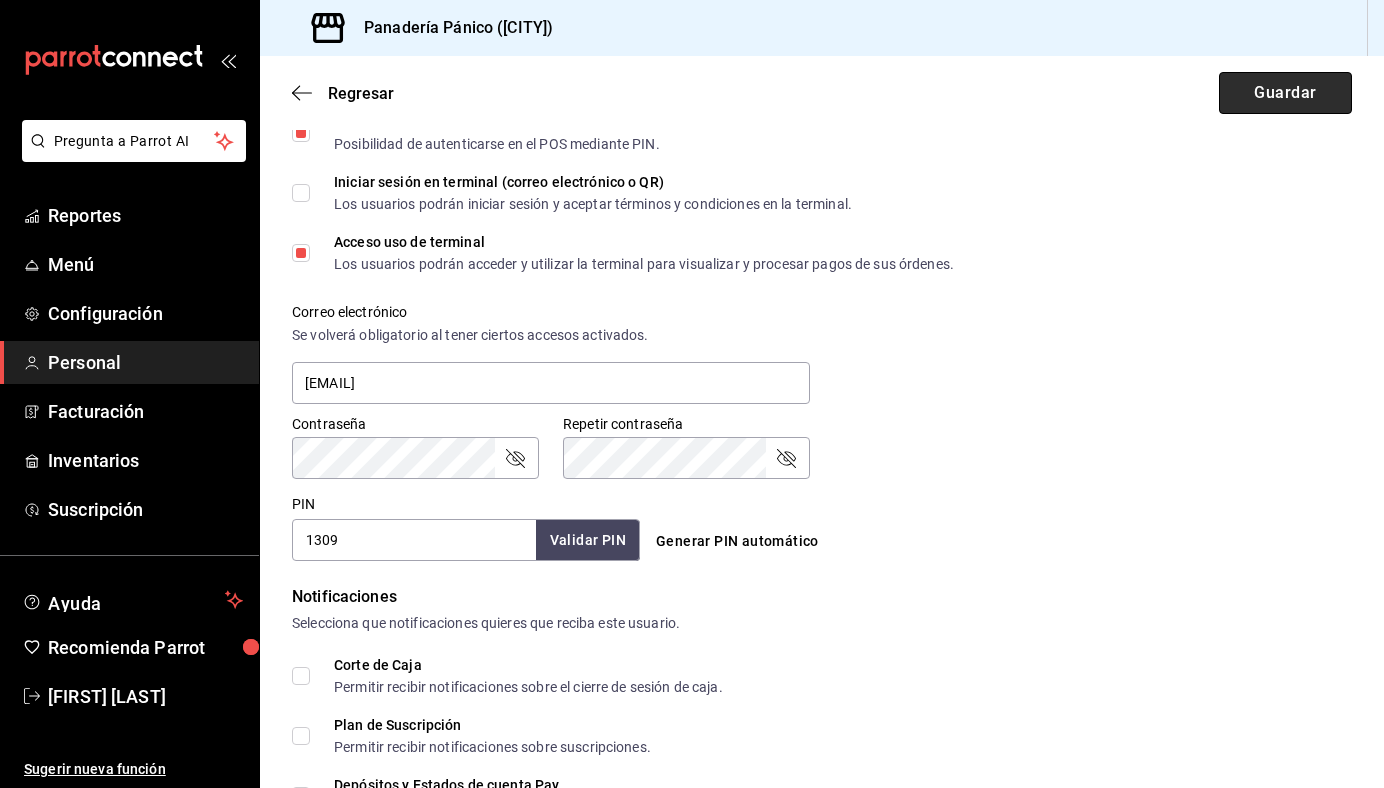 click on "Guardar" at bounding box center (1285, 93) 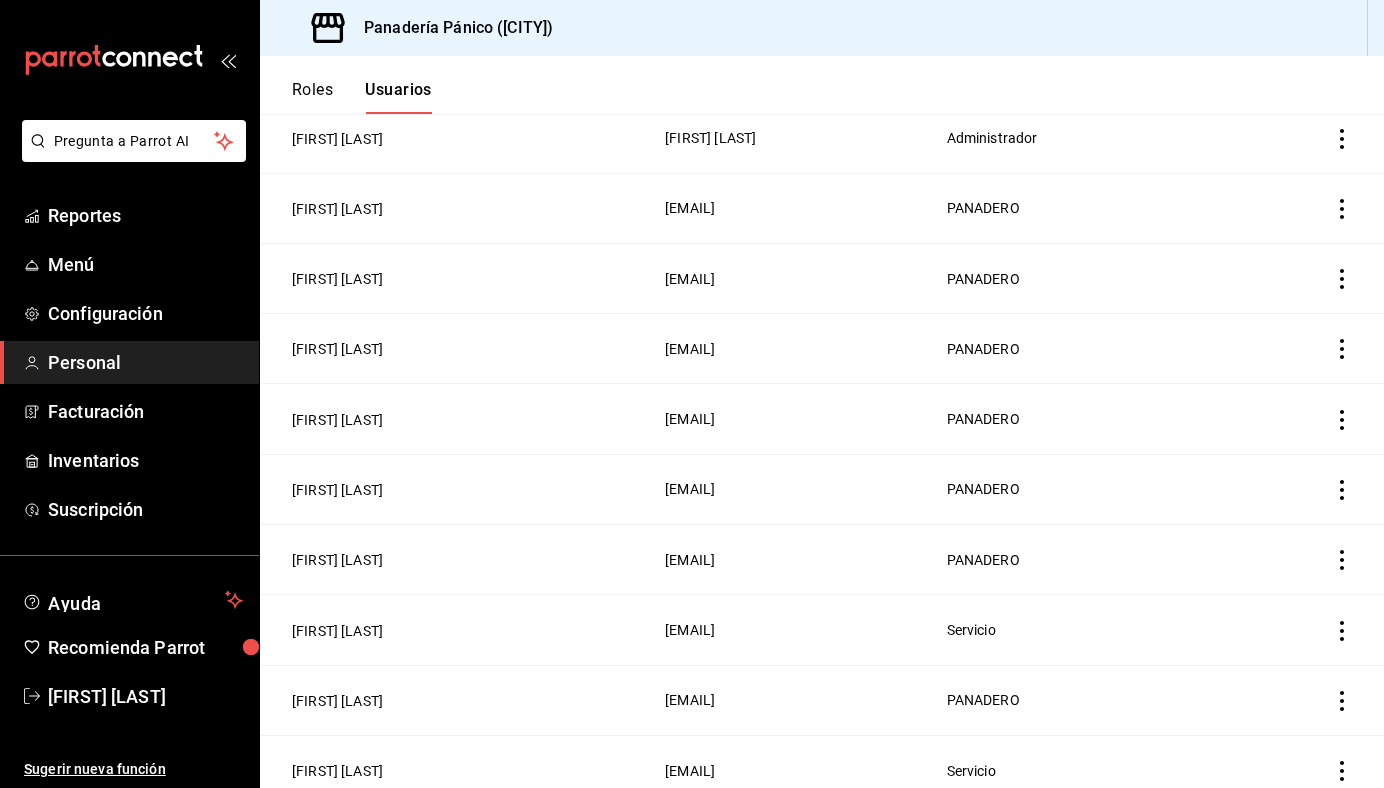 scroll, scrollTop: 0, scrollLeft: 0, axis: both 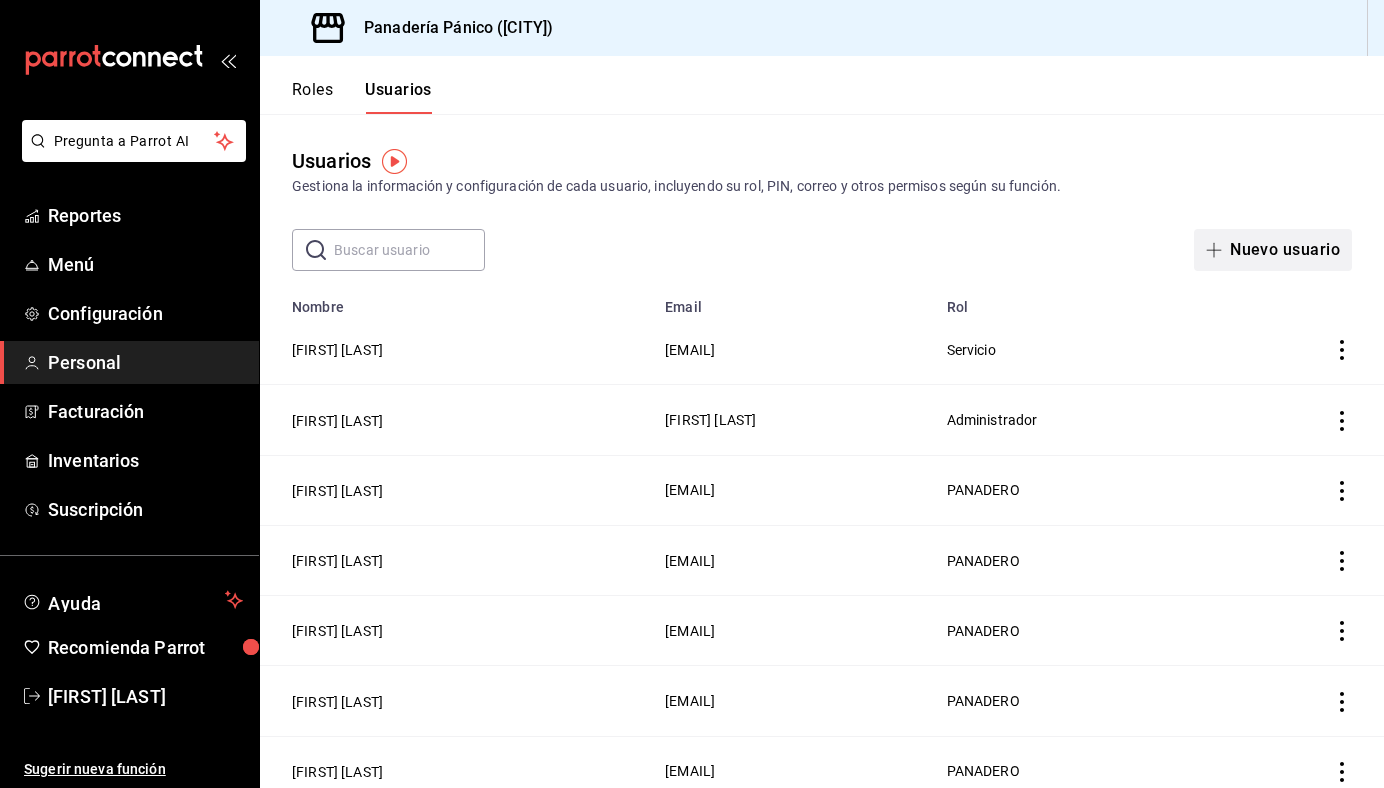 click on "Nuevo usuario" at bounding box center (1273, 250) 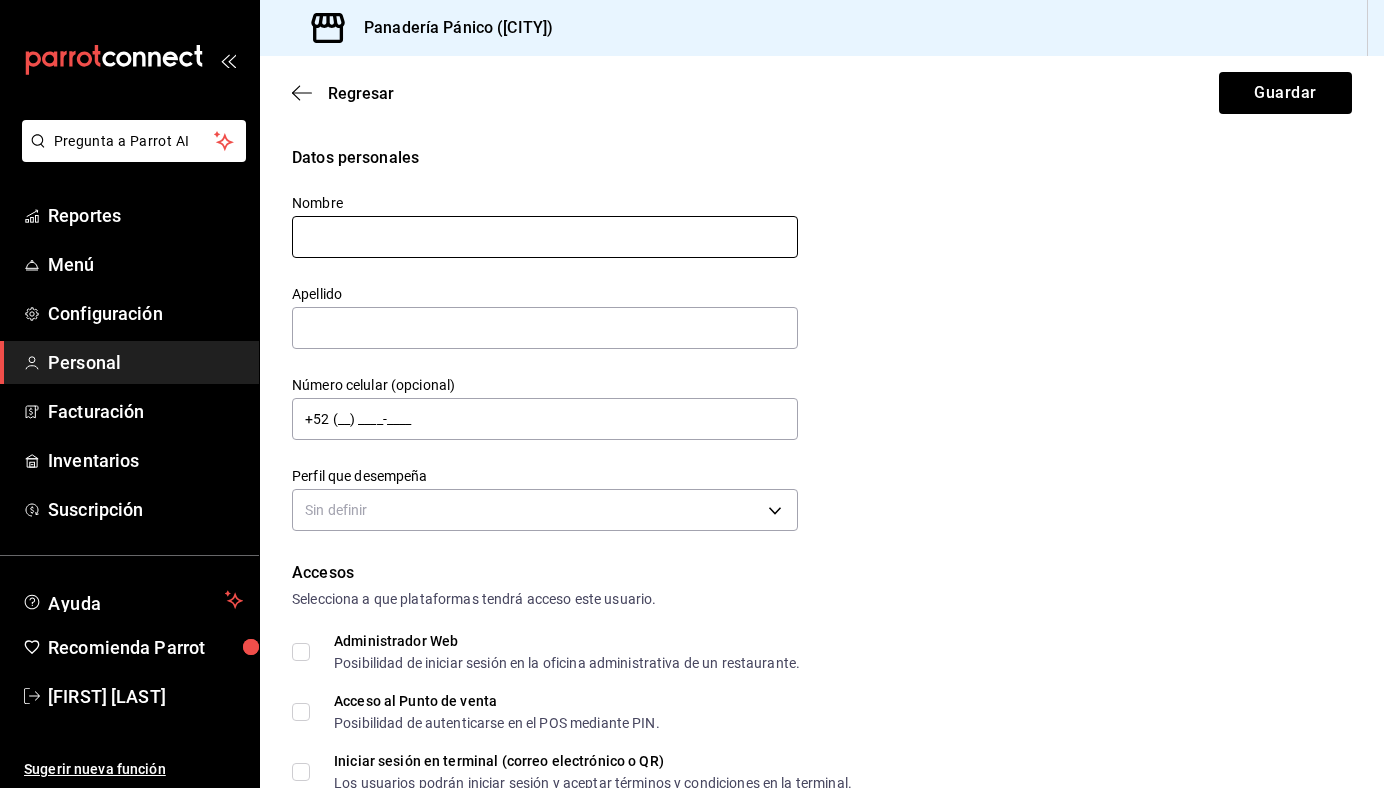click at bounding box center (545, 237) 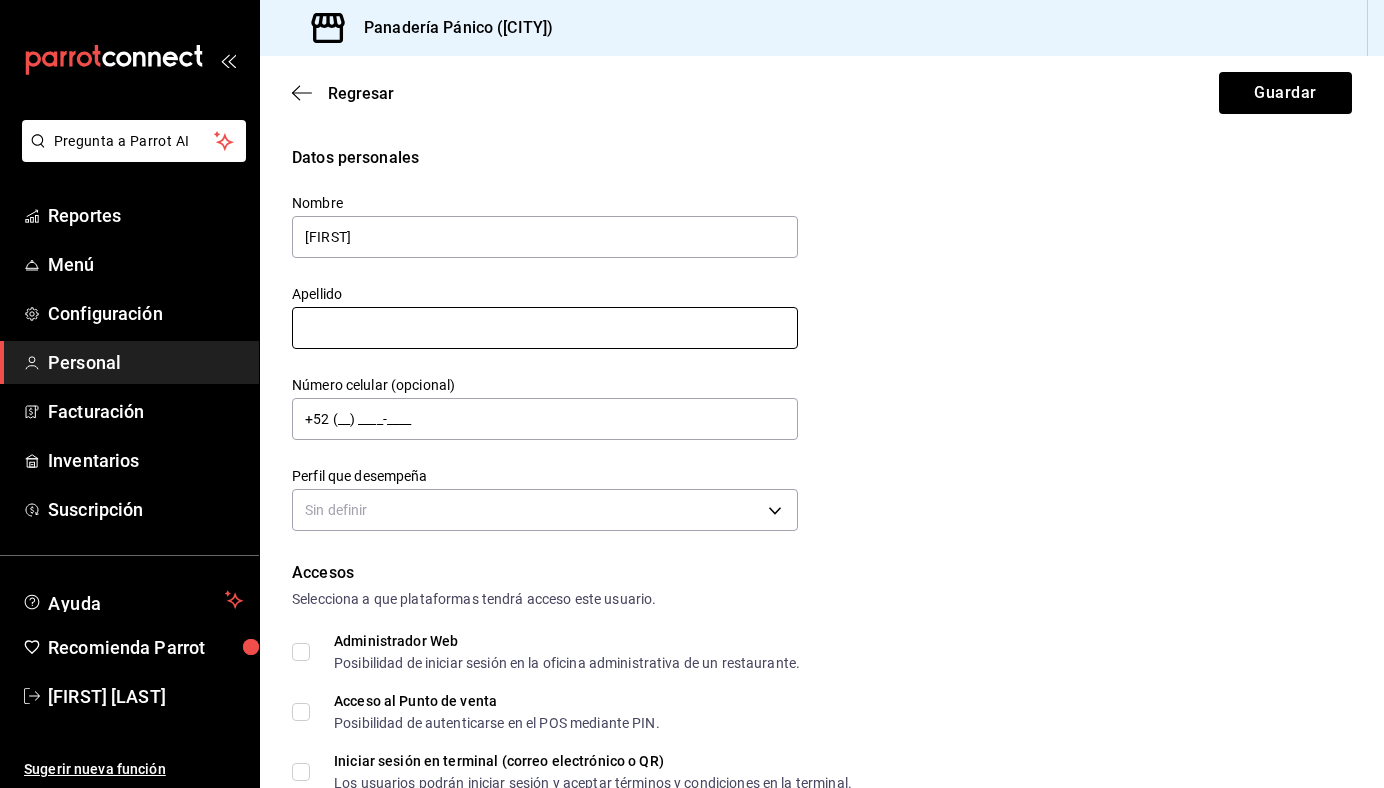 type on "[FIRST]" 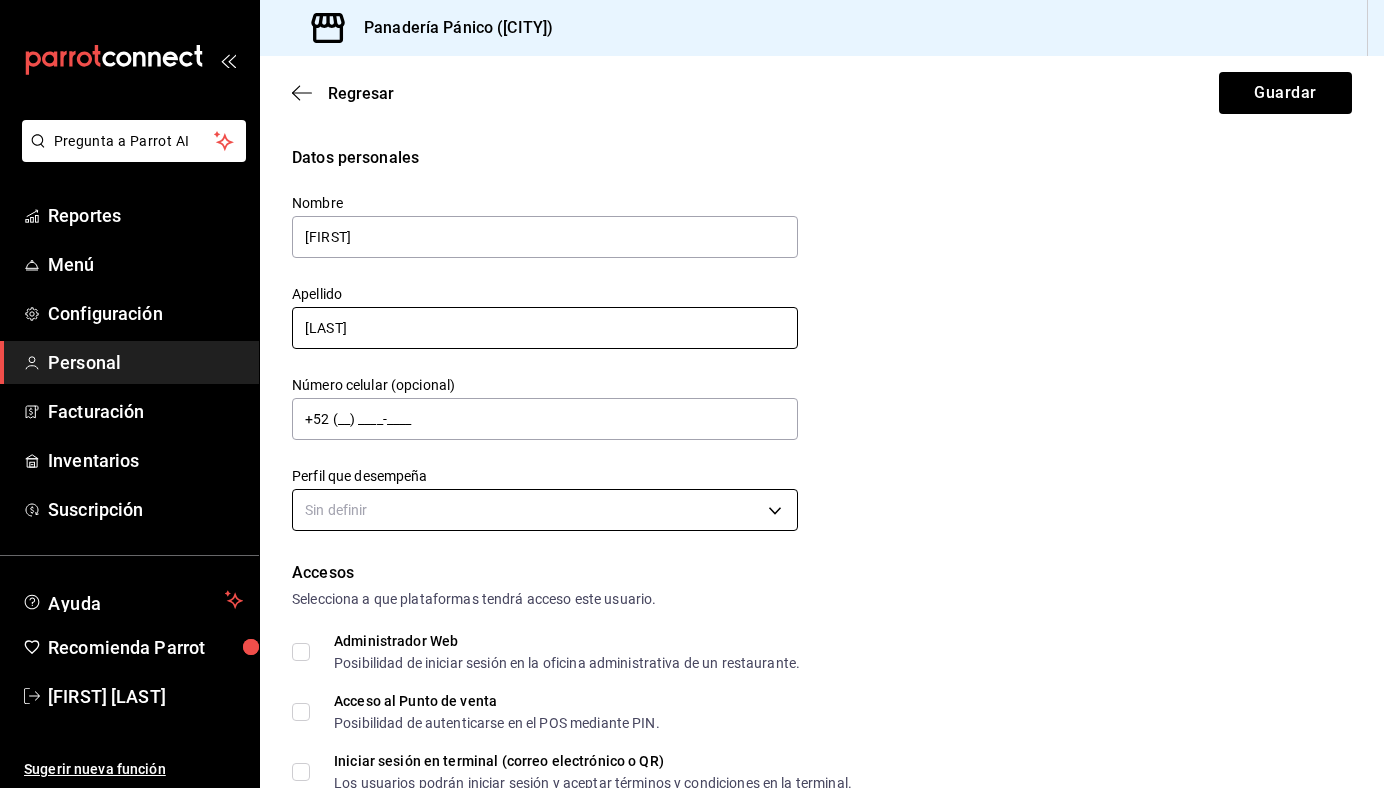 type on "[LAST]" 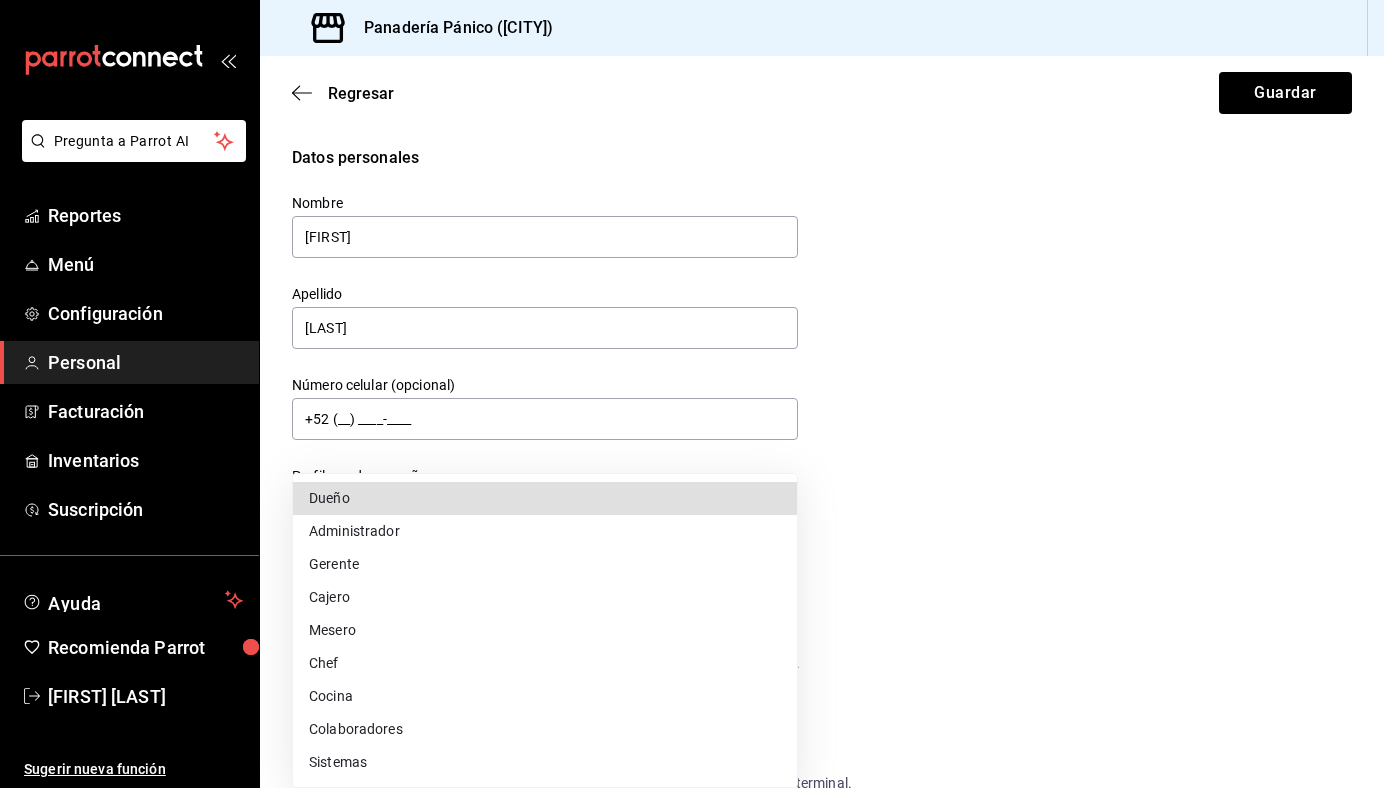 click on "Pregunta a Parrot AI Reportes   Menú   Configuración   Personal   Facturación   Inventarios   Suscripción   Ayuda Recomienda Parrot   [FIRST] [LAST]   Sugerir nueva función   Sucursal: Panadería Pánico ([CITY]) Regresar Guardar Datos personales Nombre [FIRST] Apellido [LAST] Número celular (opcional) +52 (__) ____-____ Perfil que desempeña Sin definir Accesos Selecciona a que plataformas tendrá acceso este usuario. Administrador Web Posibilidad de iniciar sesión en la oficina administrativa de un restaurante.  Acceso al Punto de venta Posibilidad de autenticarse en el POS mediante PIN.  Iniciar sesión en terminal (correo electrónico o QR) Los usuarios podrán iniciar sesión y aceptar términos y condiciones en la terminal. Acceso uso de terminal Los usuarios podrán acceder y utilizar la terminal para visualizar y procesar pagos de sus órdenes. Correo electrónico Se volverá obligatorio al tener ciertos accesos activados. Contraseña Contraseña Repetir contraseña Repetir contraseña PIN" at bounding box center [692, 394] 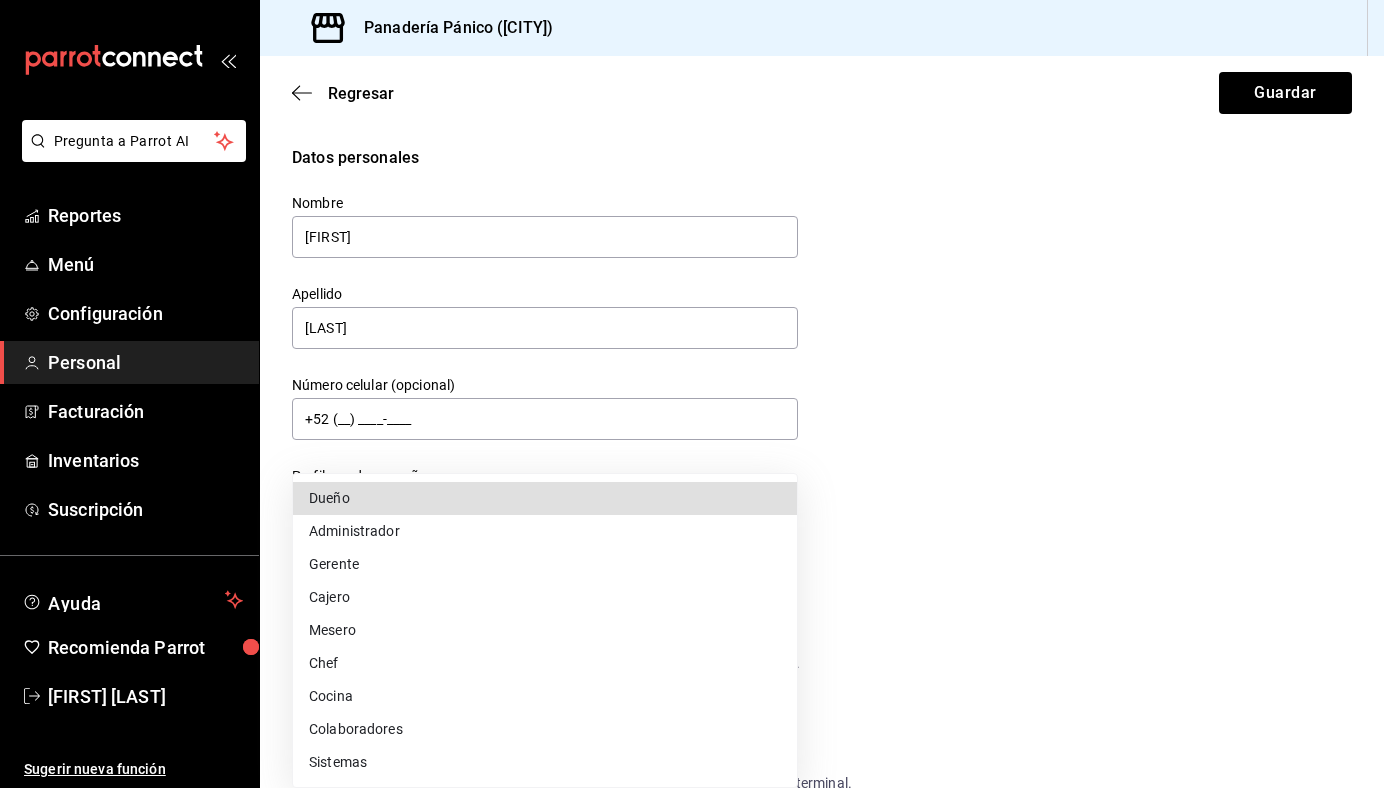 click on "Mesero" at bounding box center (545, 630) 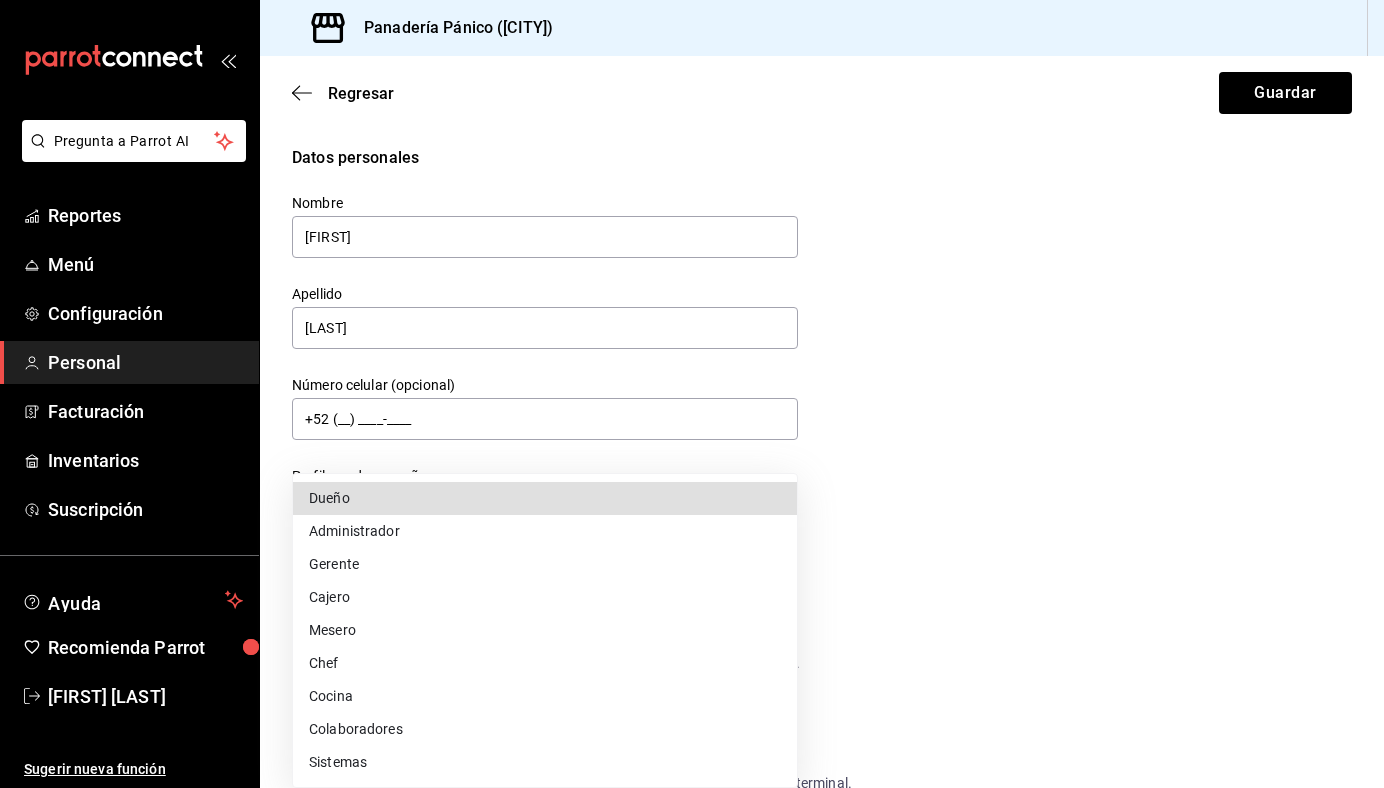 type on "WAITER" 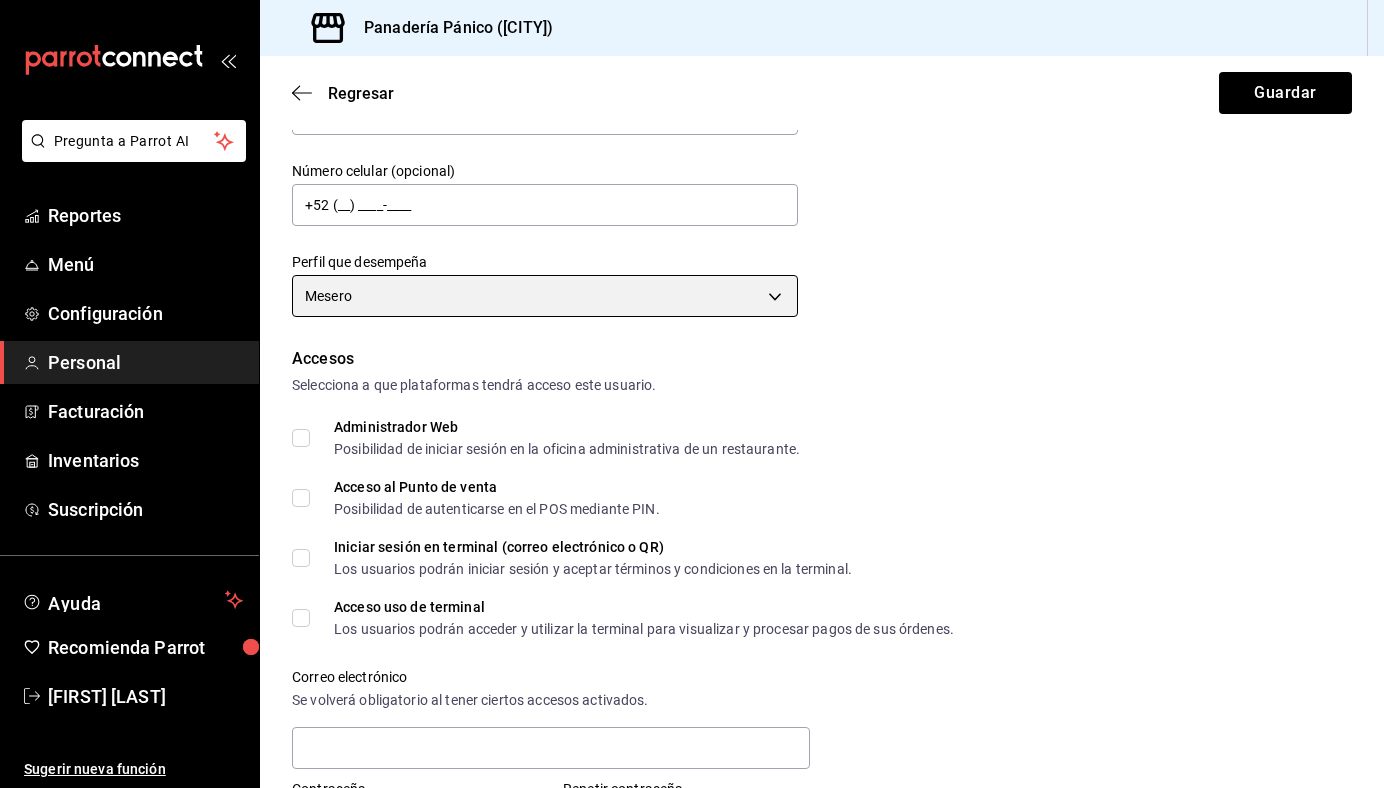 scroll, scrollTop: 222, scrollLeft: 0, axis: vertical 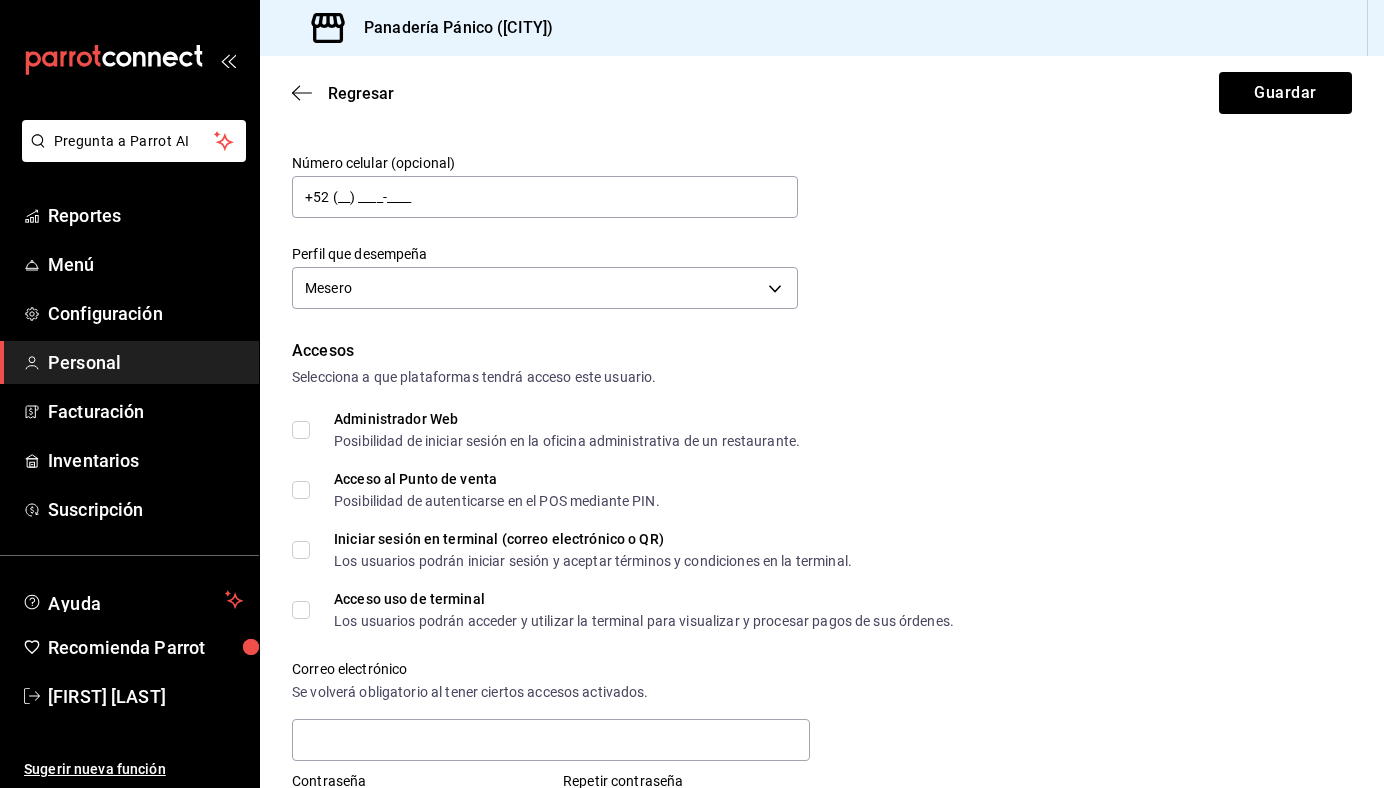 click on "Acceso al Punto de venta Posibilidad de autenticarse en el POS mediante PIN." at bounding box center [301, 490] 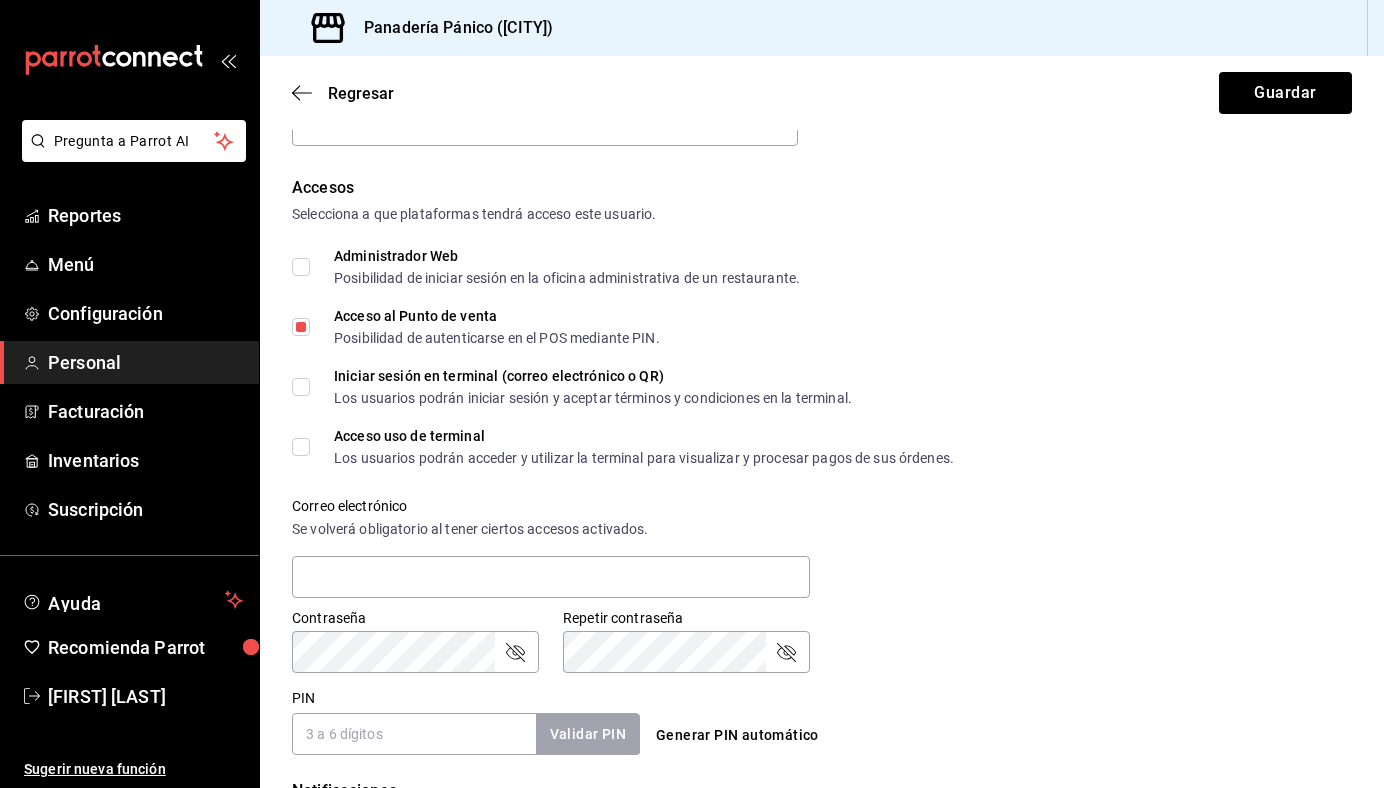 scroll, scrollTop: 390, scrollLeft: 0, axis: vertical 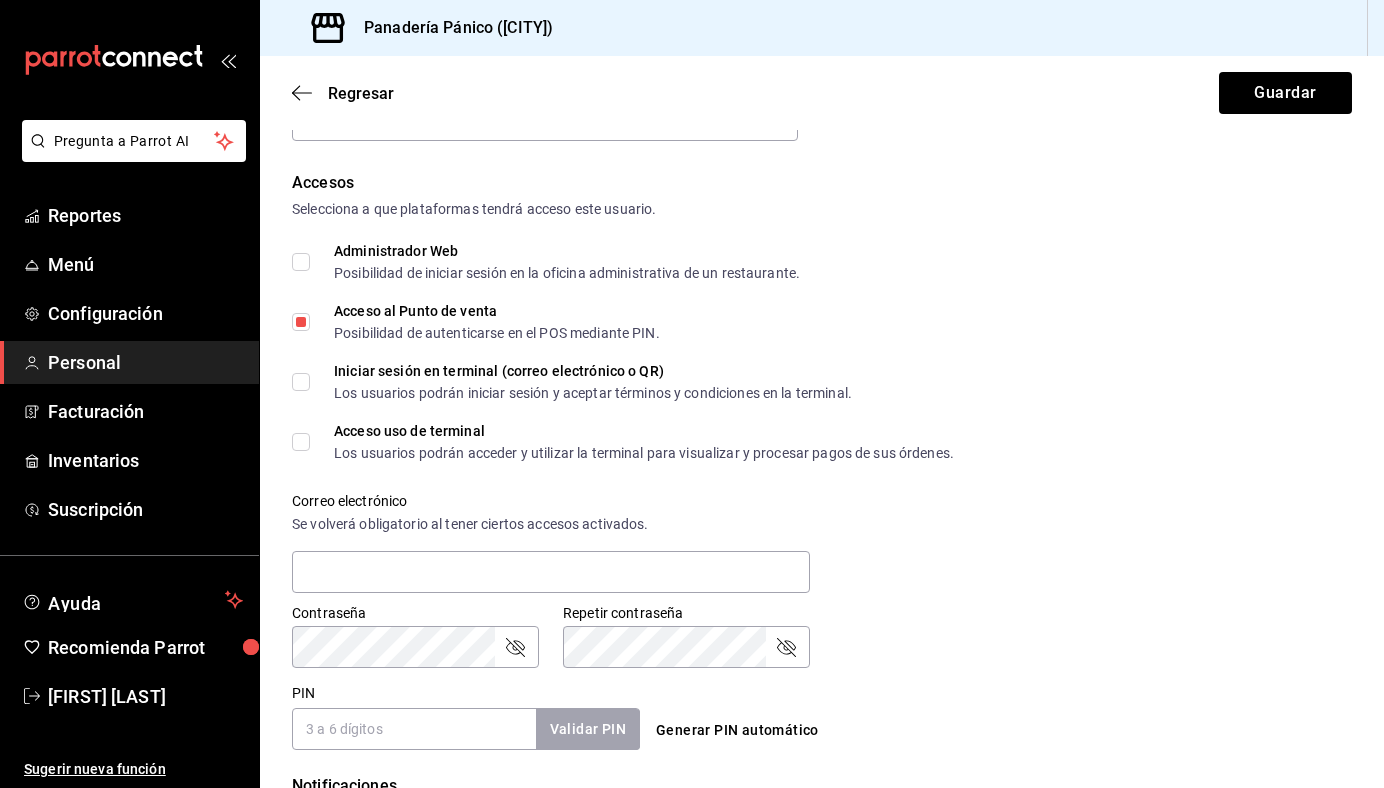 click on "Acceso uso de terminal Los usuarios podrán acceder y utilizar la terminal para visualizar y procesar pagos de sus órdenes." at bounding box center (632, 442) 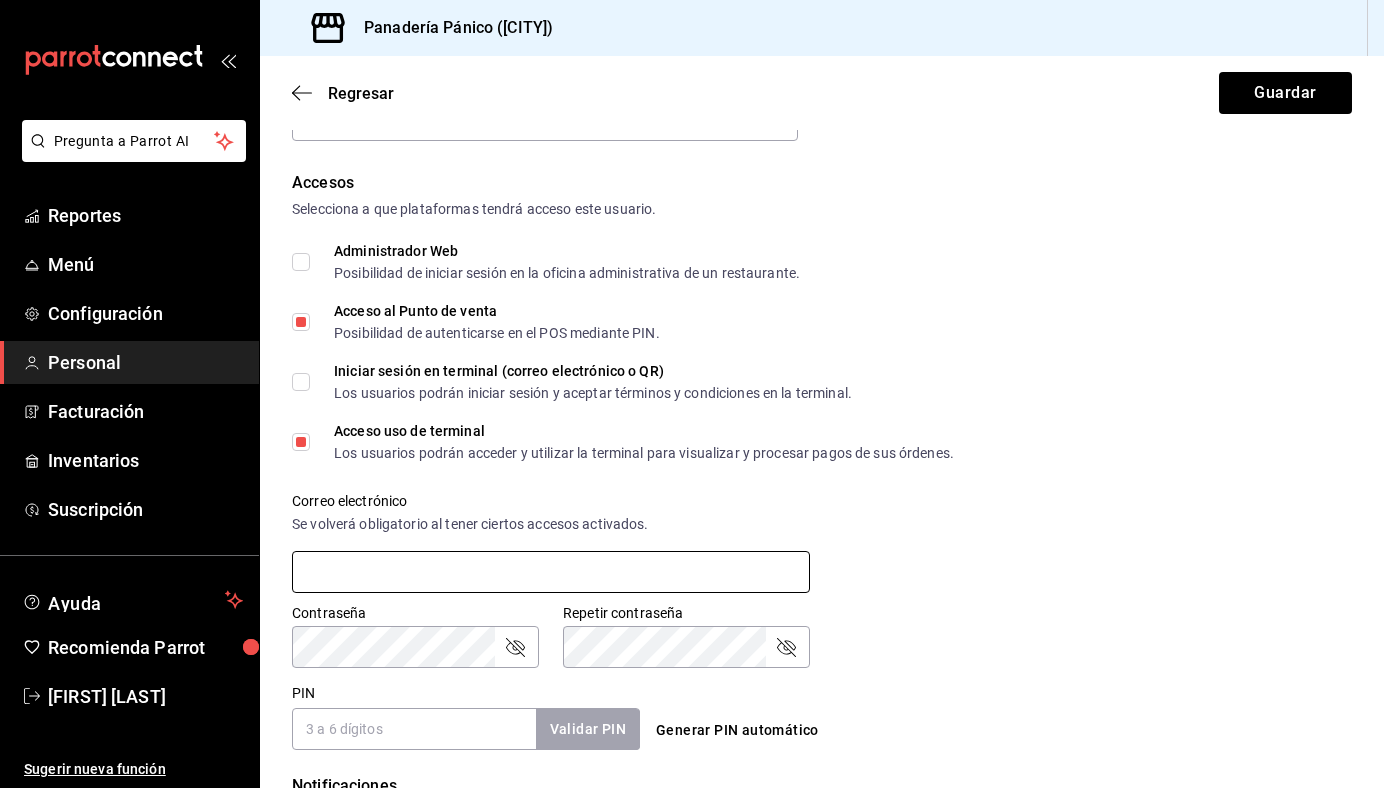 click at bounding box center (551, 572) 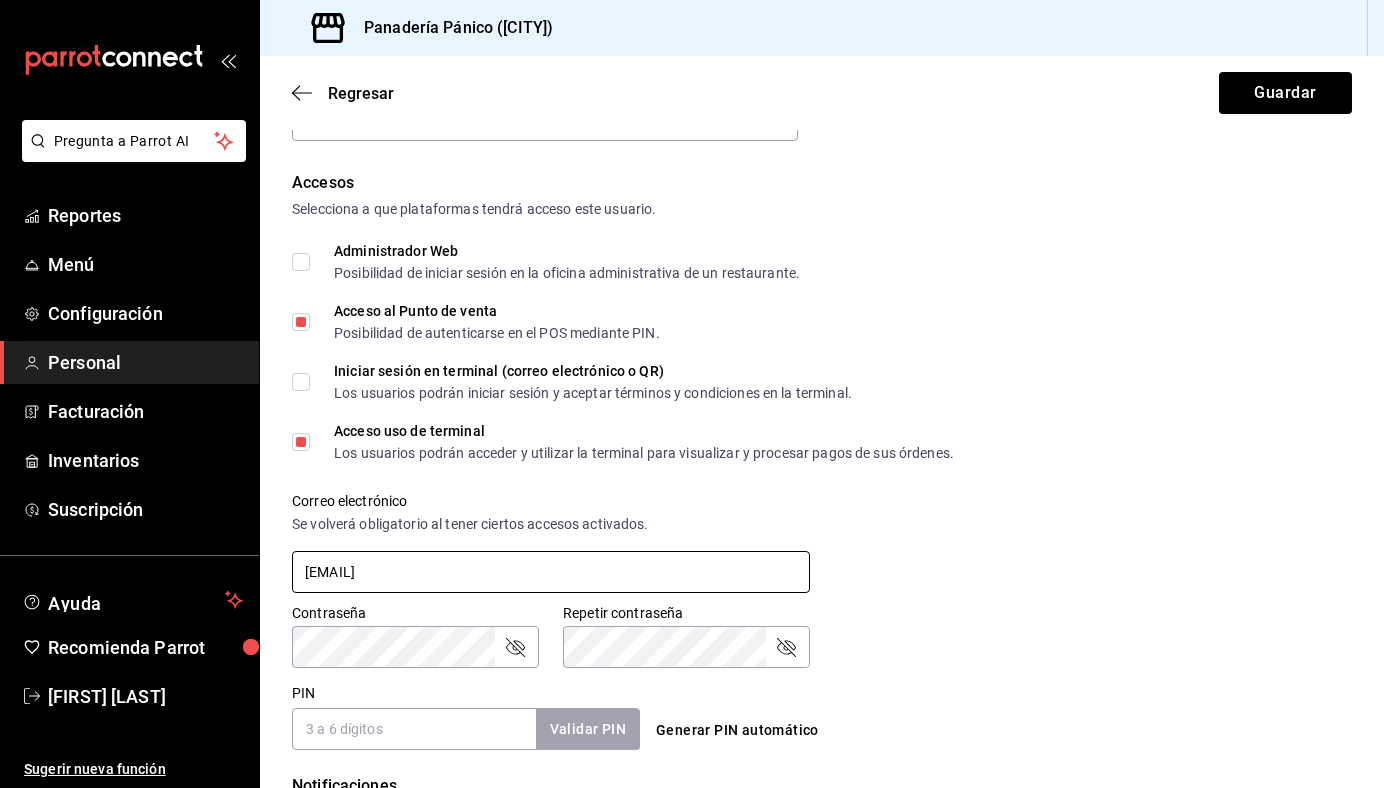 type on "[EMAIL]" 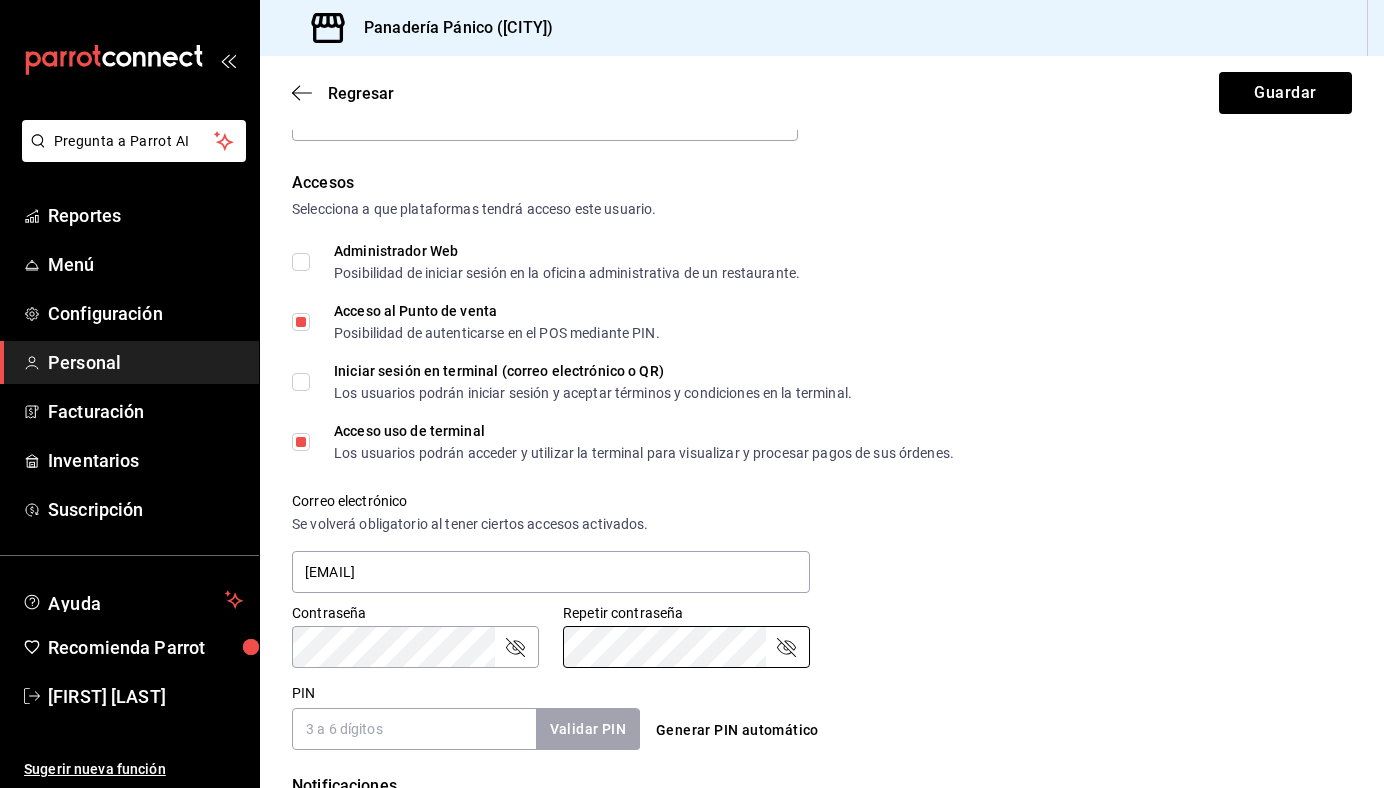 click on "PIN" at bounding box center [414, 729] 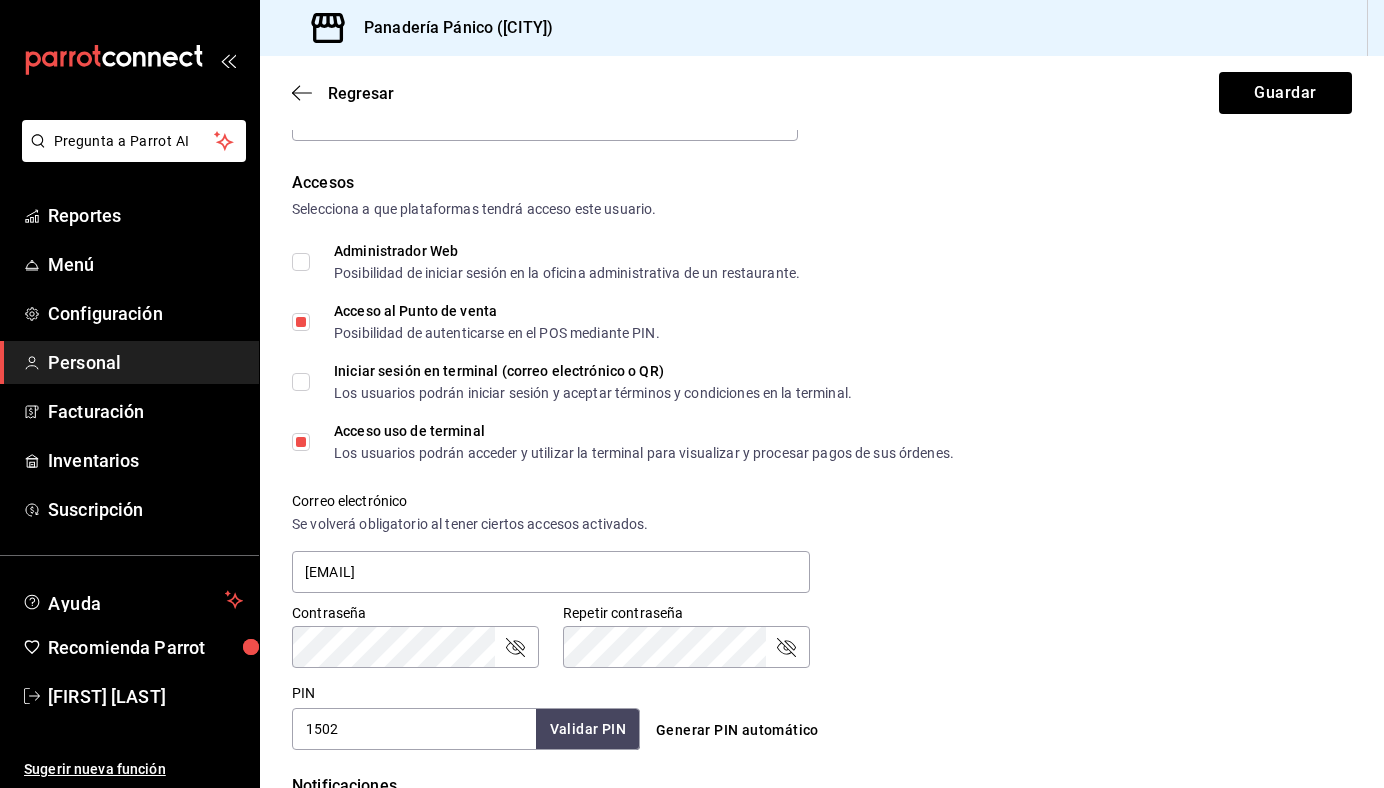 type on "1502" 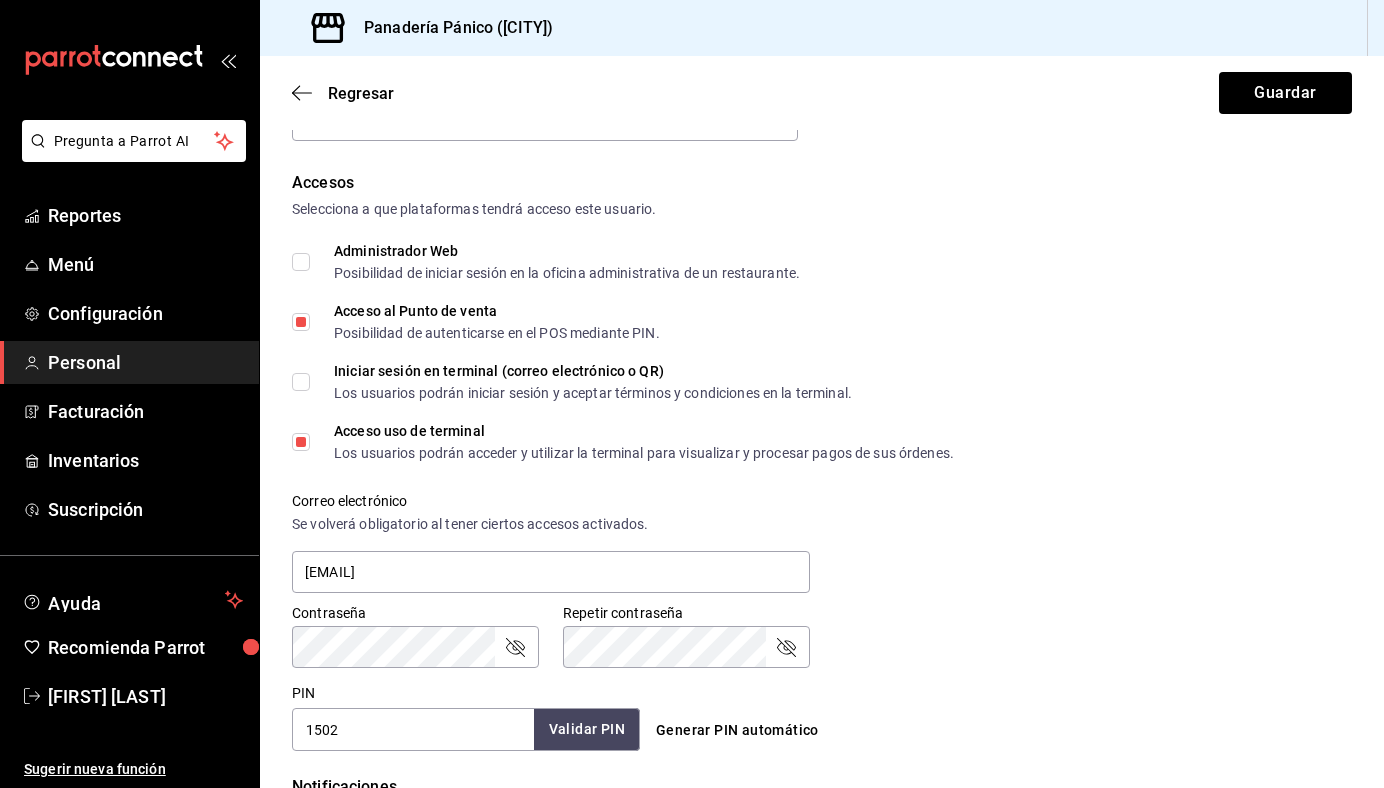 click on "Validar PIN" at bounding box center [587, 729] 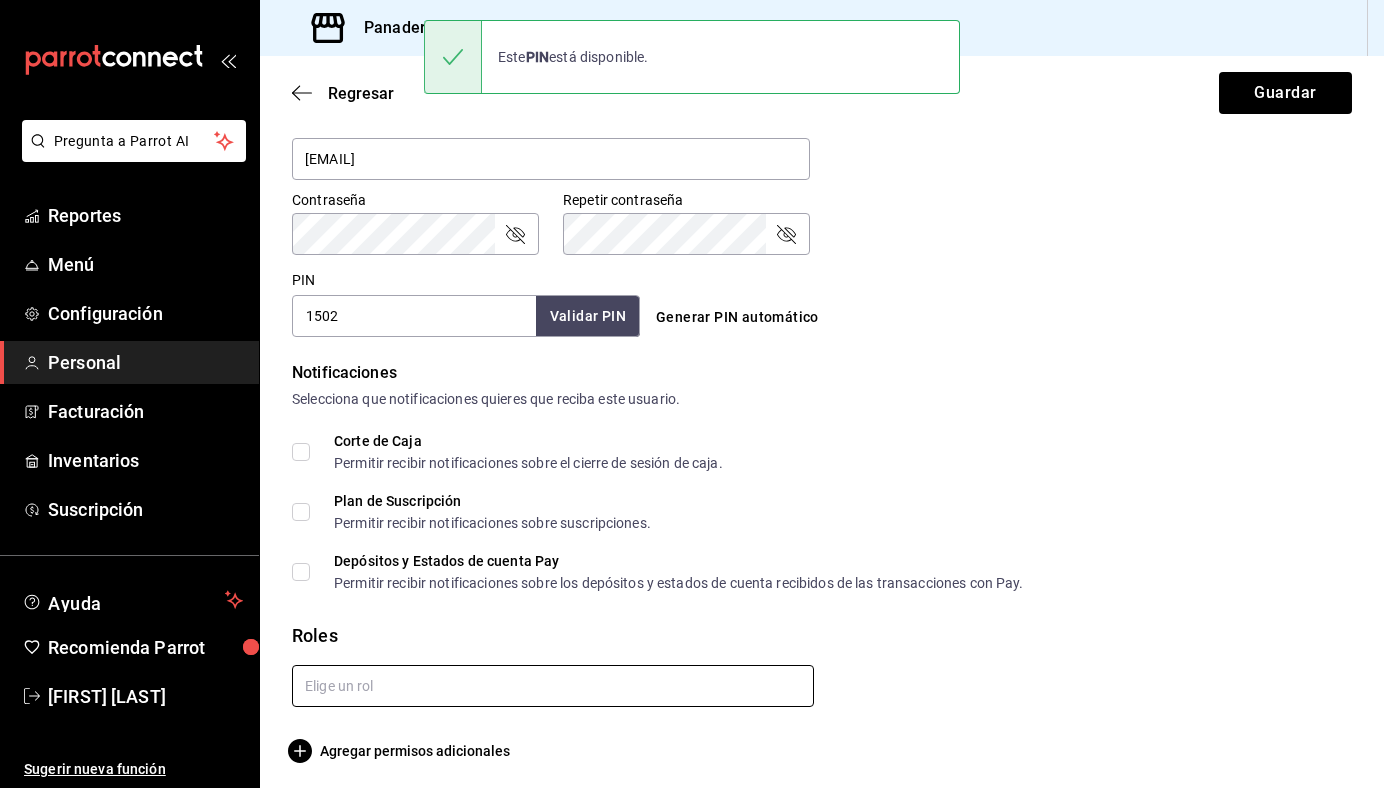 scroll, scrollTop: 810, scrollLeft: 0, axis: vertical 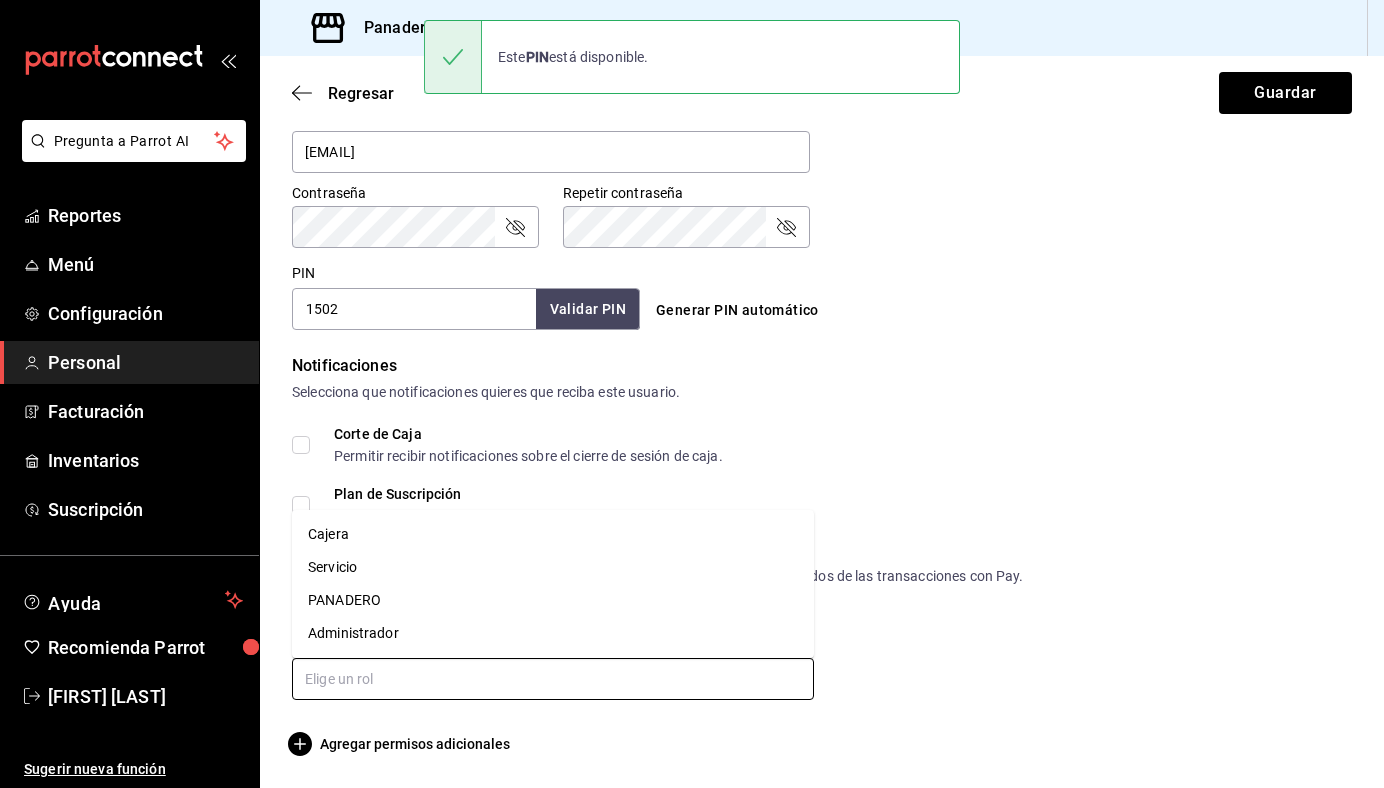 click at bounding box center [553, 679] 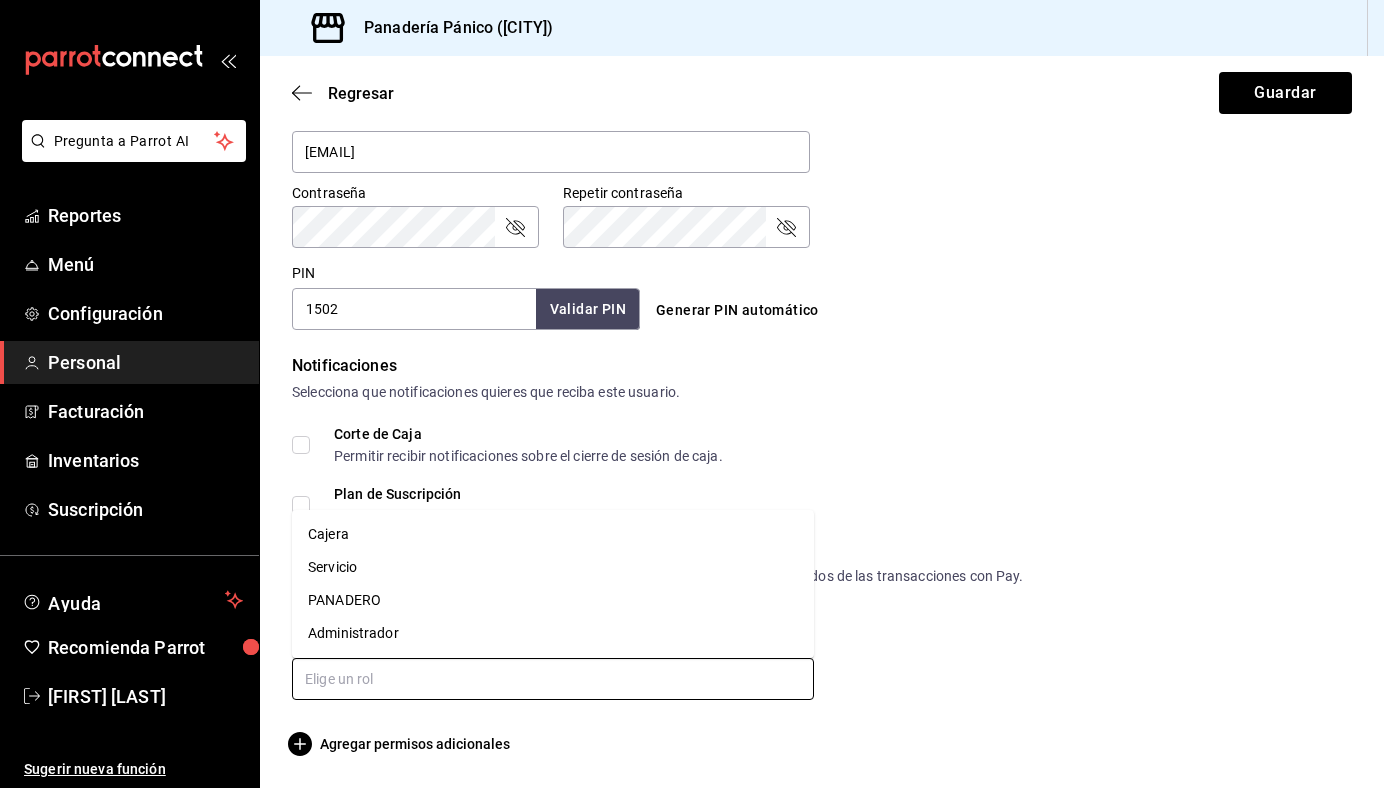 click on "Servicio" at bounding box center (553, 567) 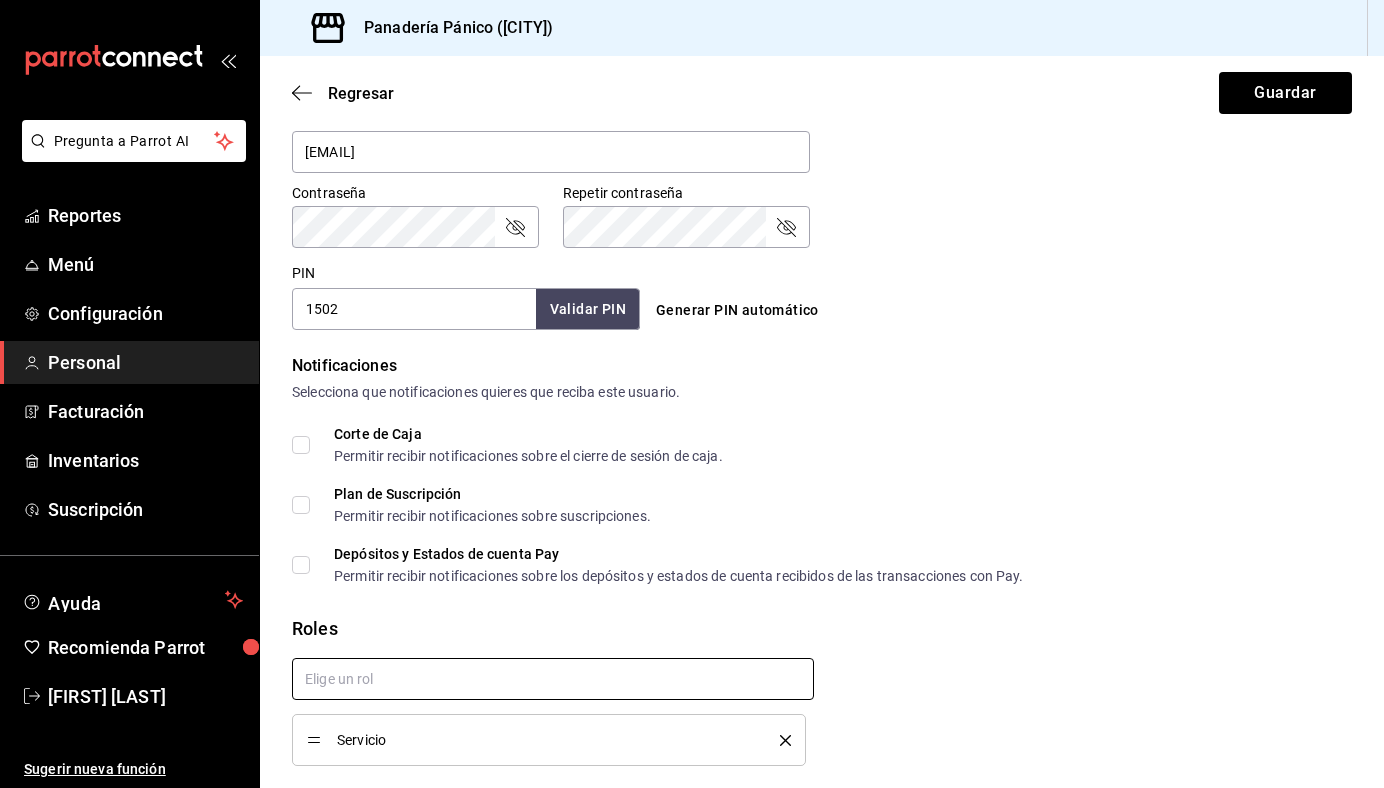checkbox on "true" 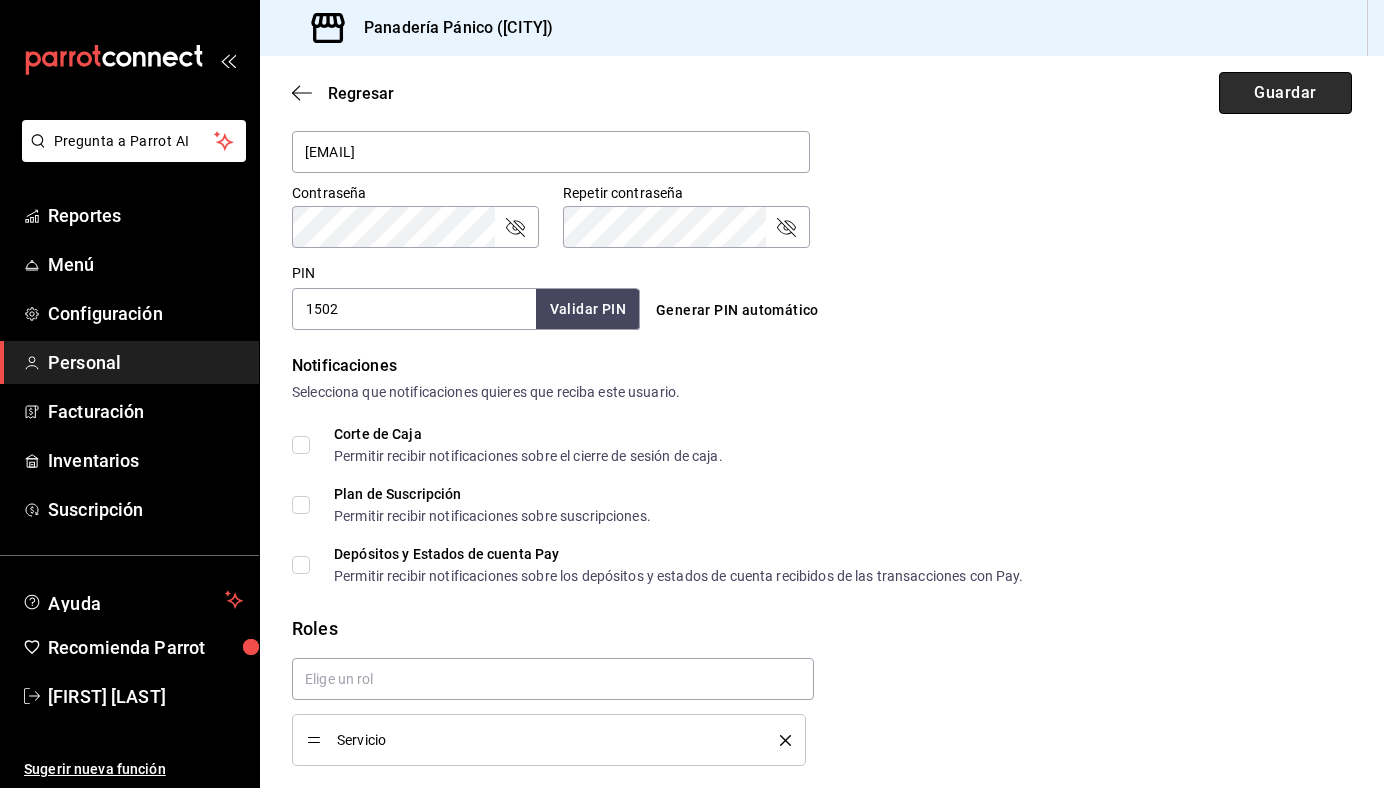 click on "Guardar" at bounding box center [1285, 93] 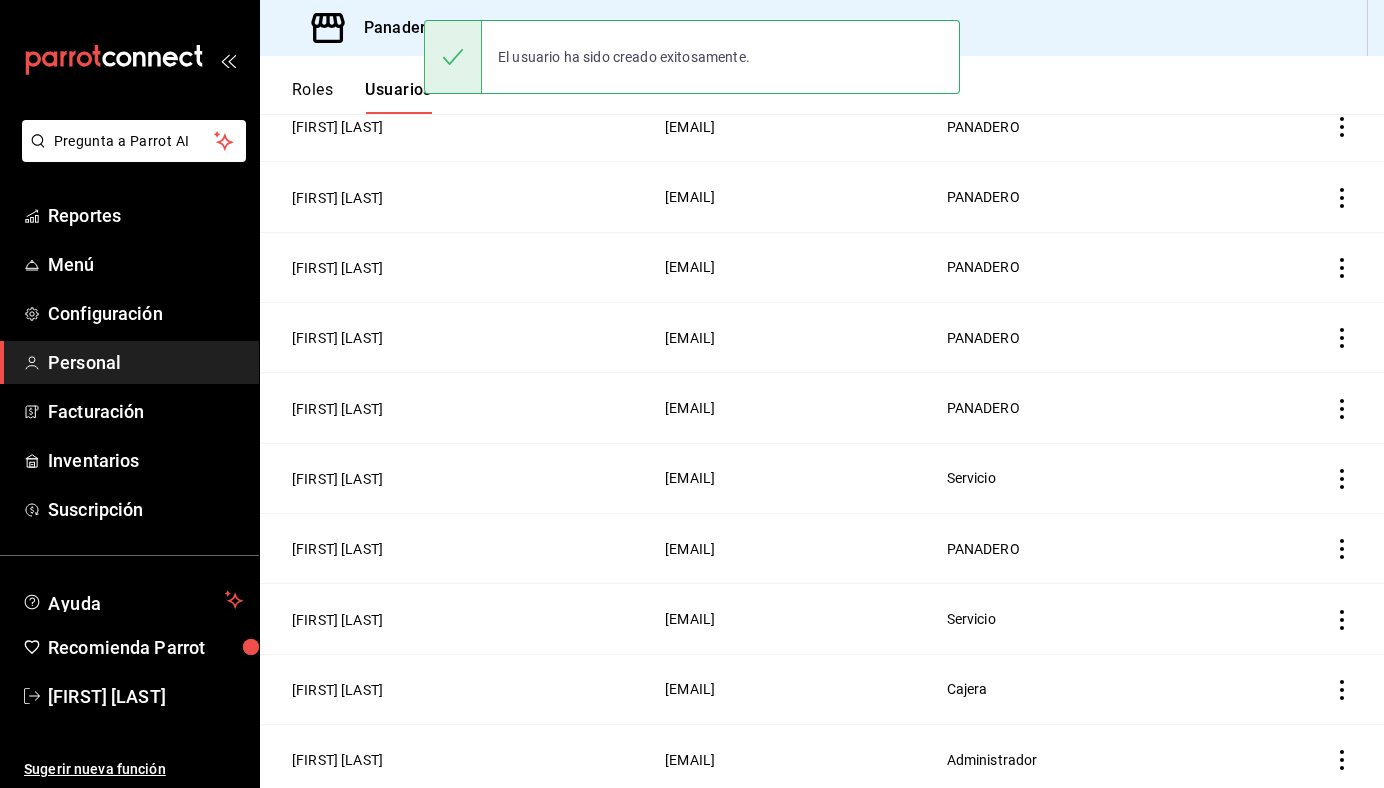 scroll, scrollTop: 573, scrollLeft: 0, axis: vertical 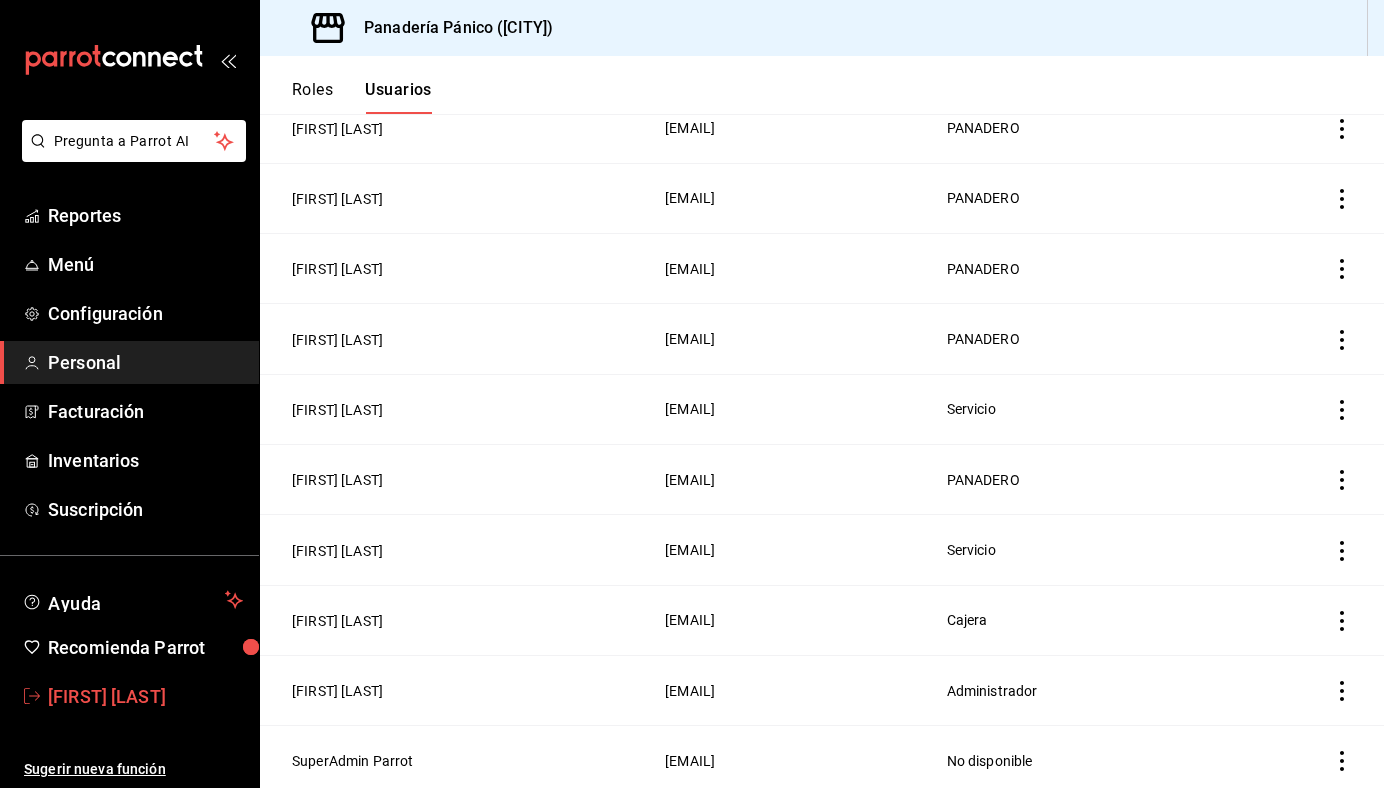 click on "[FIRST] [LAST]" at bounding box center (145, 696) 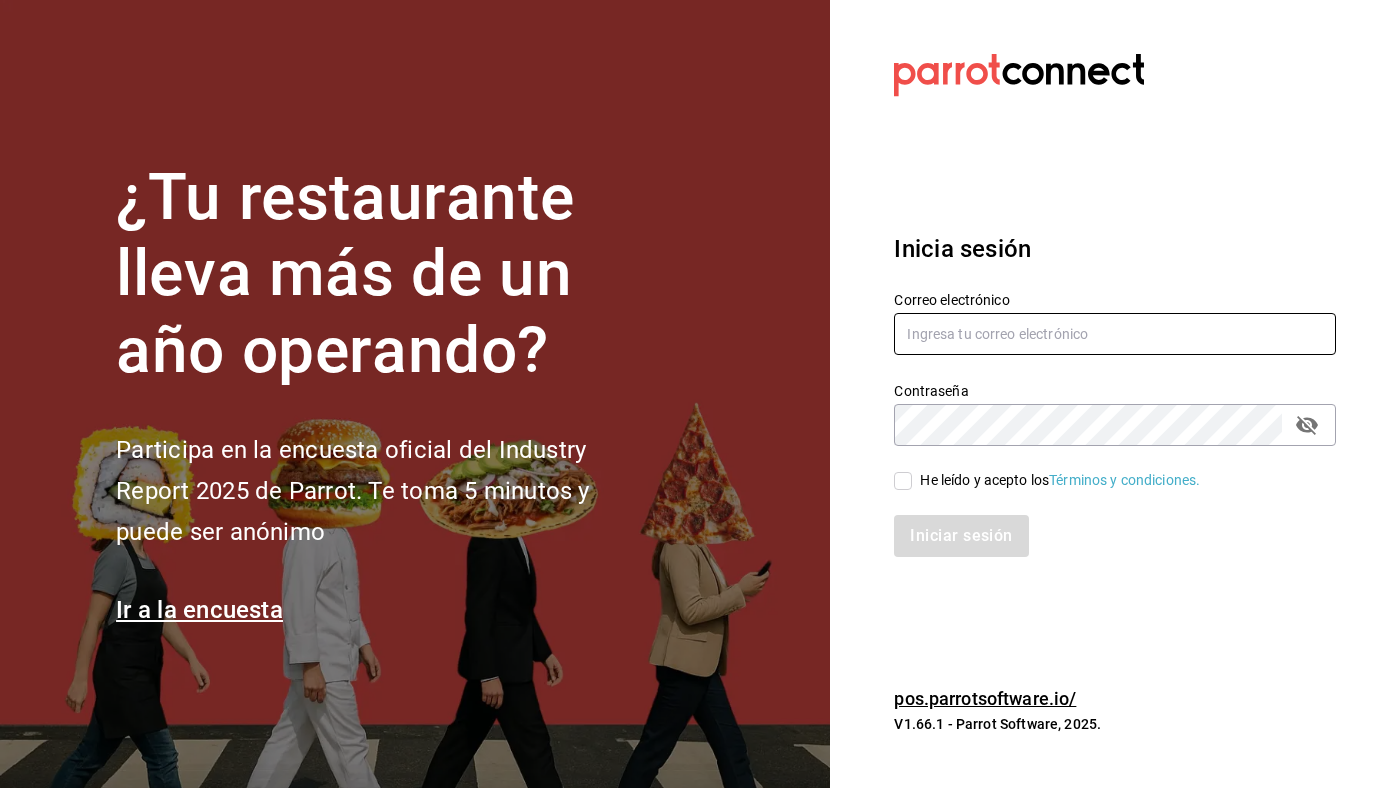 type on "[EMAIL]" 